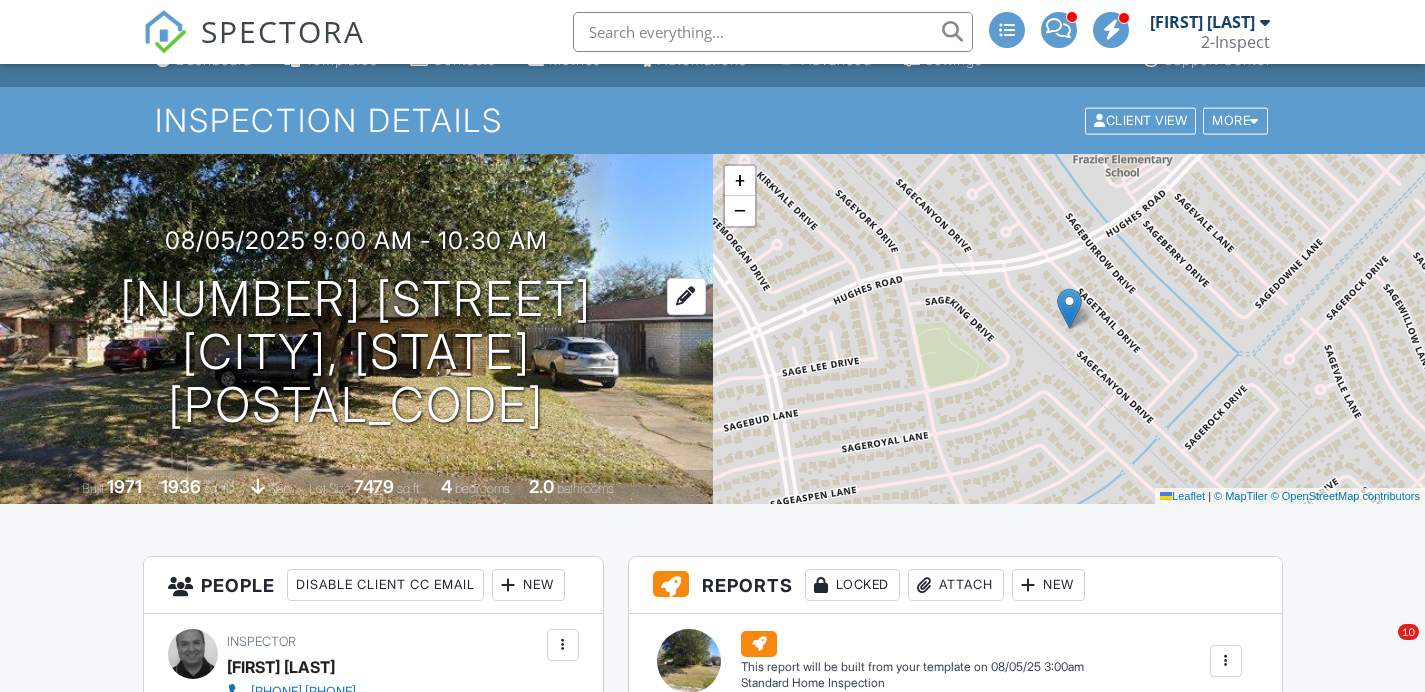 scroll, scrollTop: 732, scrollLeft: 0, axis: vertical 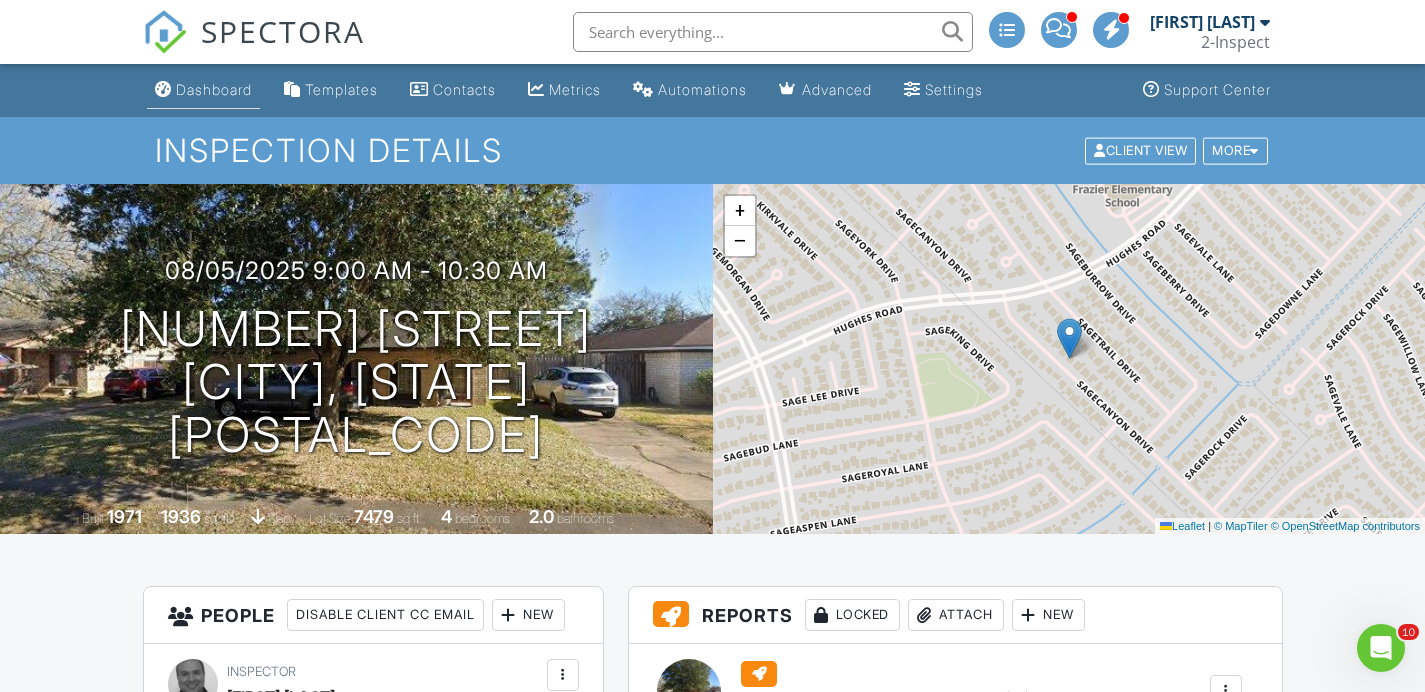 click on "Dashboard" at bounding box center [214, 89] 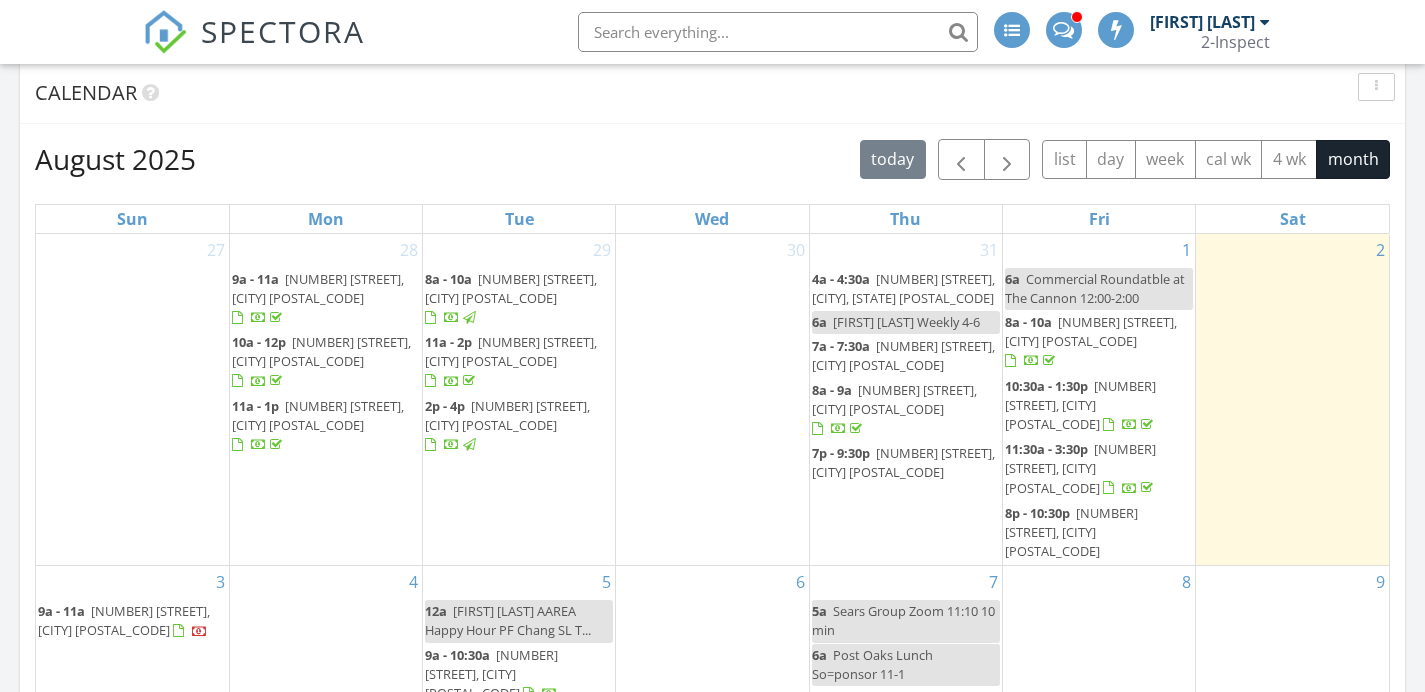 scroll, scrollTop: 1084, scrollLeft: 0, axis: vertical 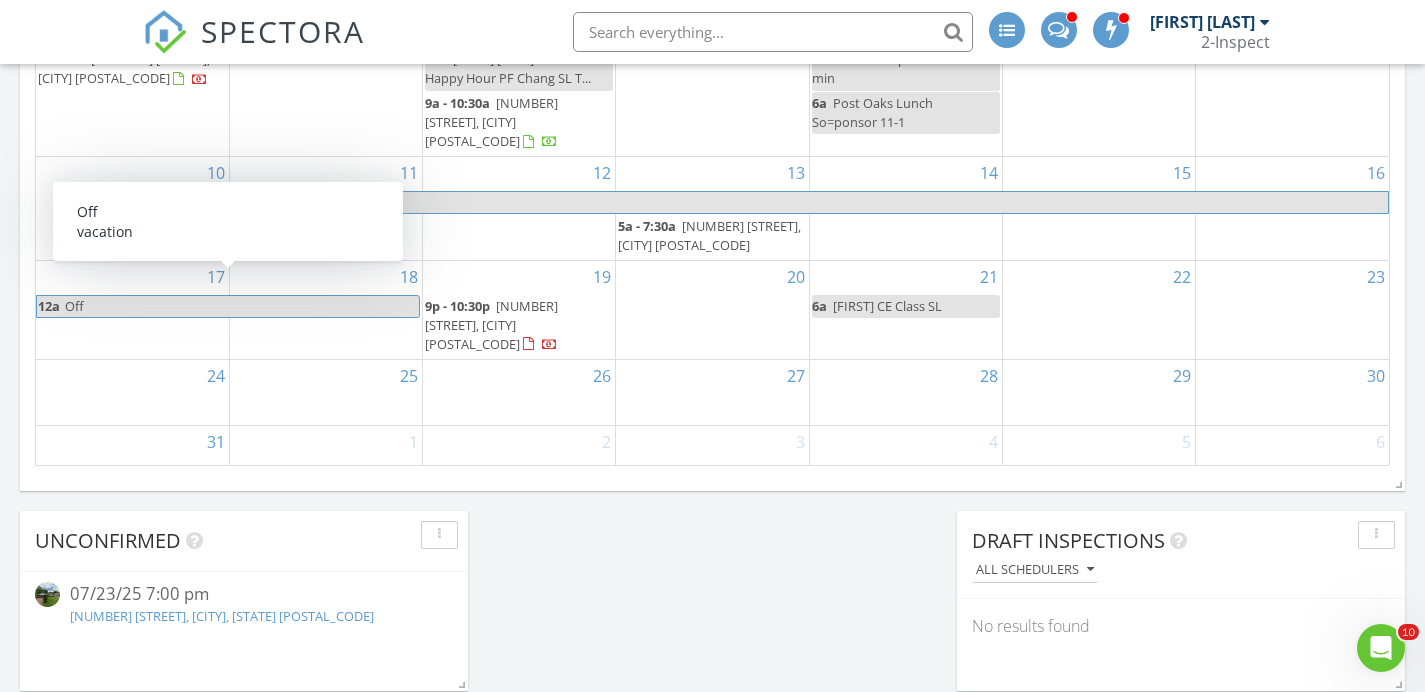 click on "Off" at bounding box center [241, 306] 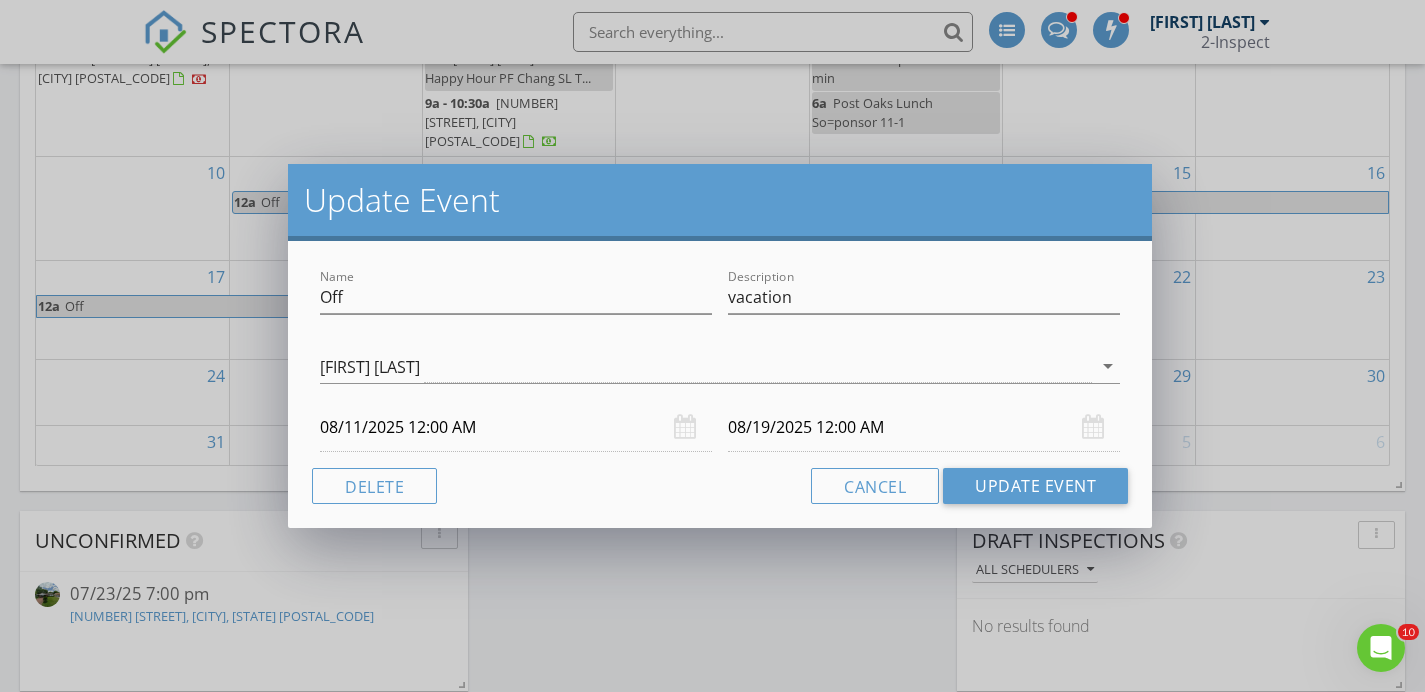 click on "08/19/2025 12:00 AM" at bounding box center [924, 427] 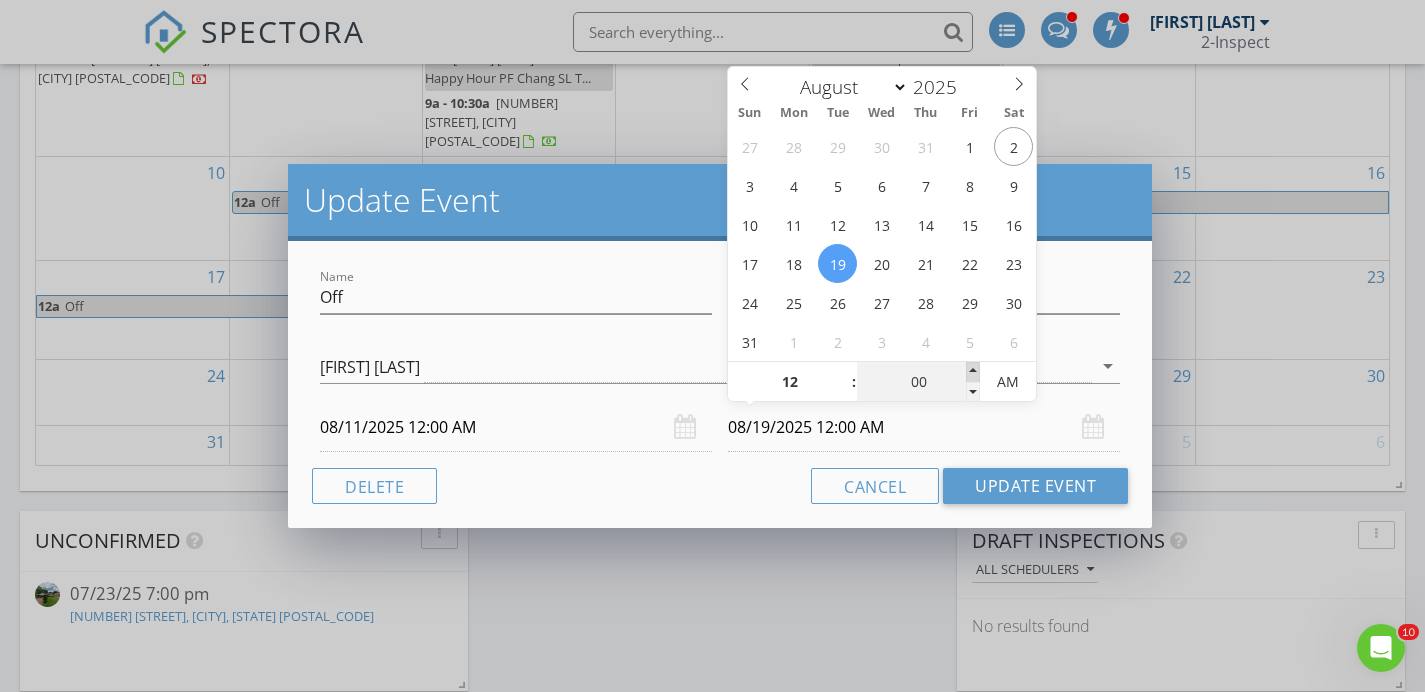 type on "05" 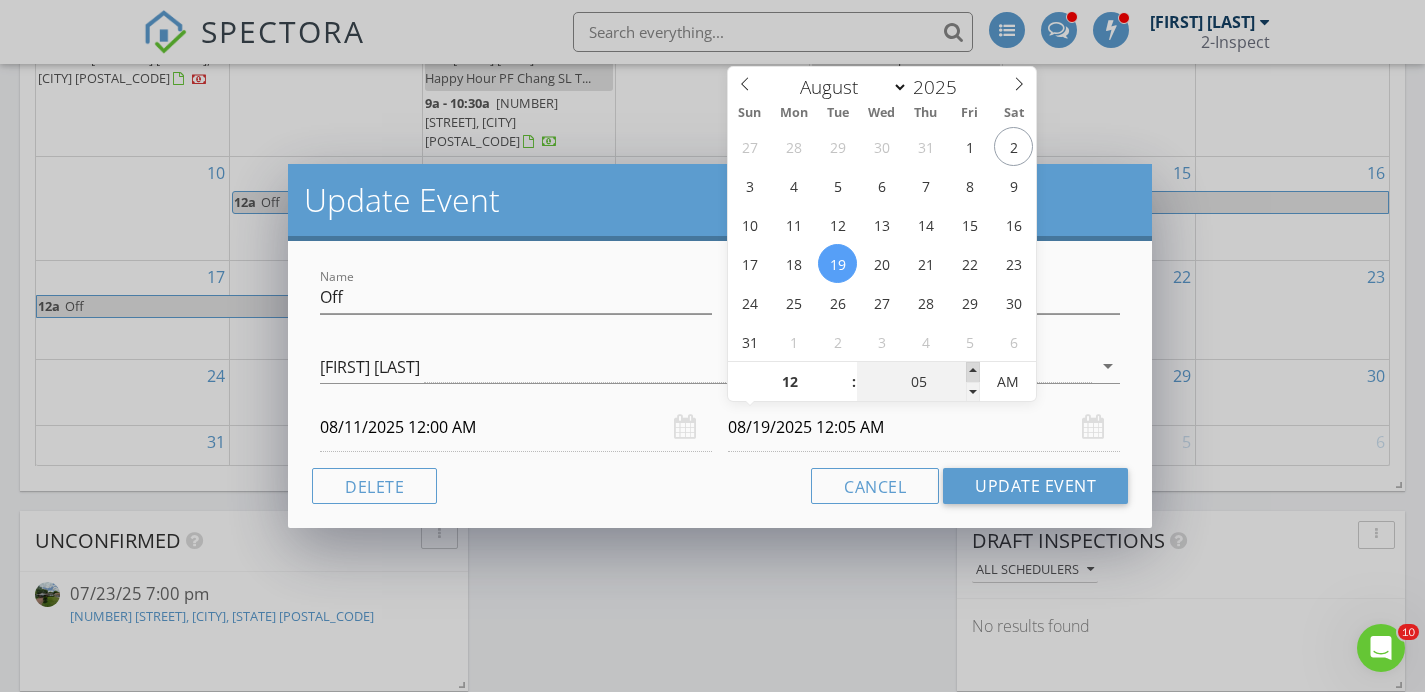 click at bounding box center [973, 372] 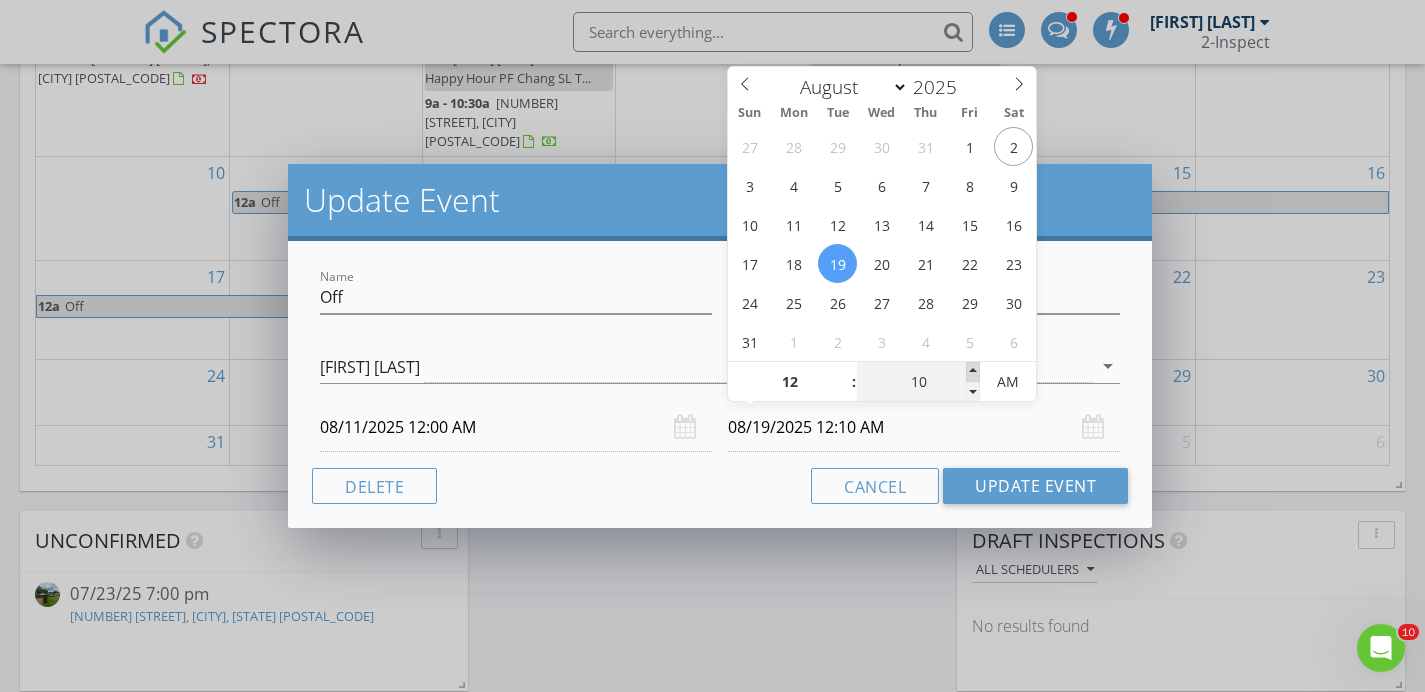 click at bounding box center [973, 372] 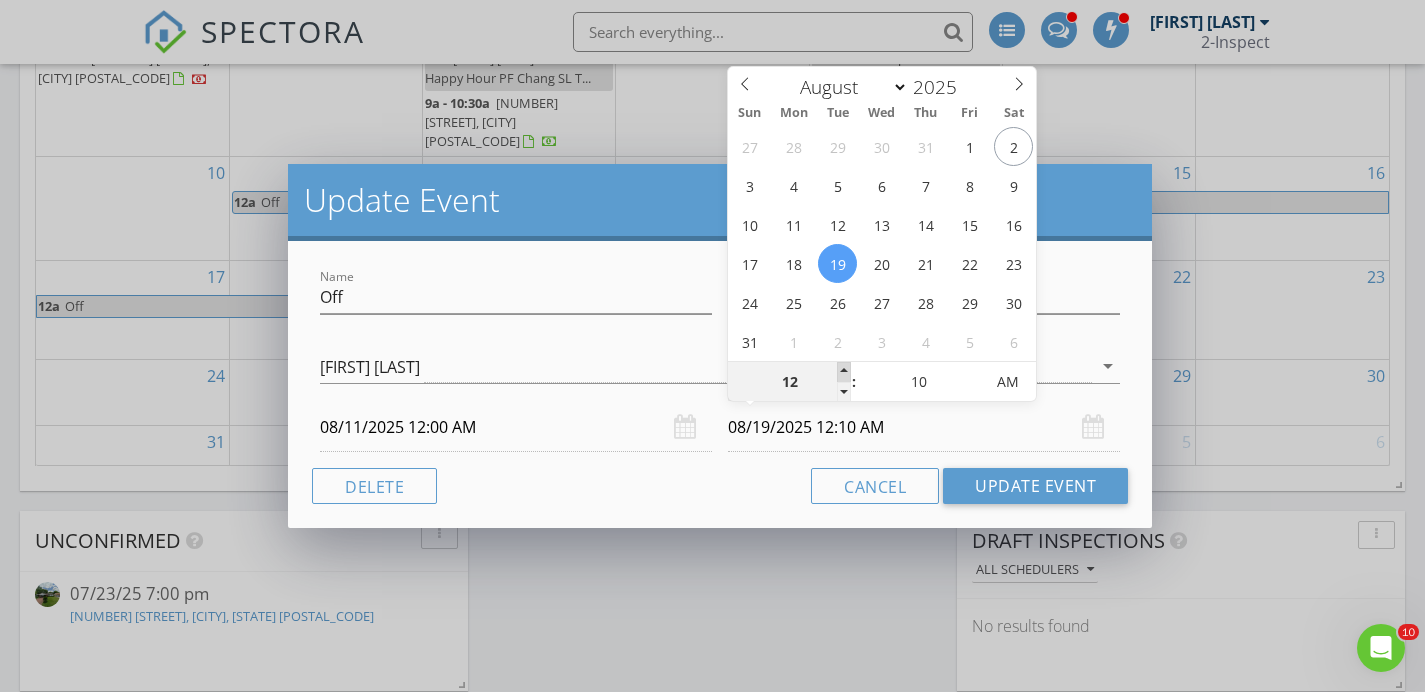 type on "01" 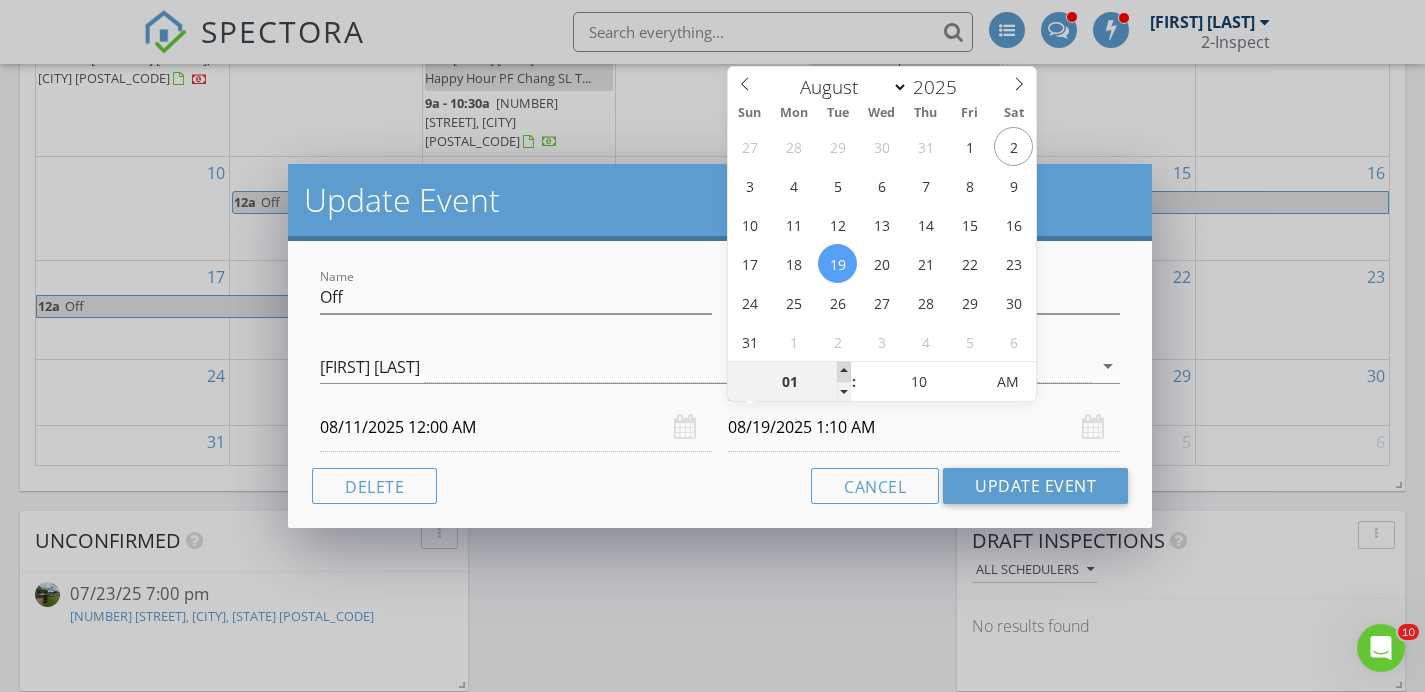 click at bounding box center [844, 372] 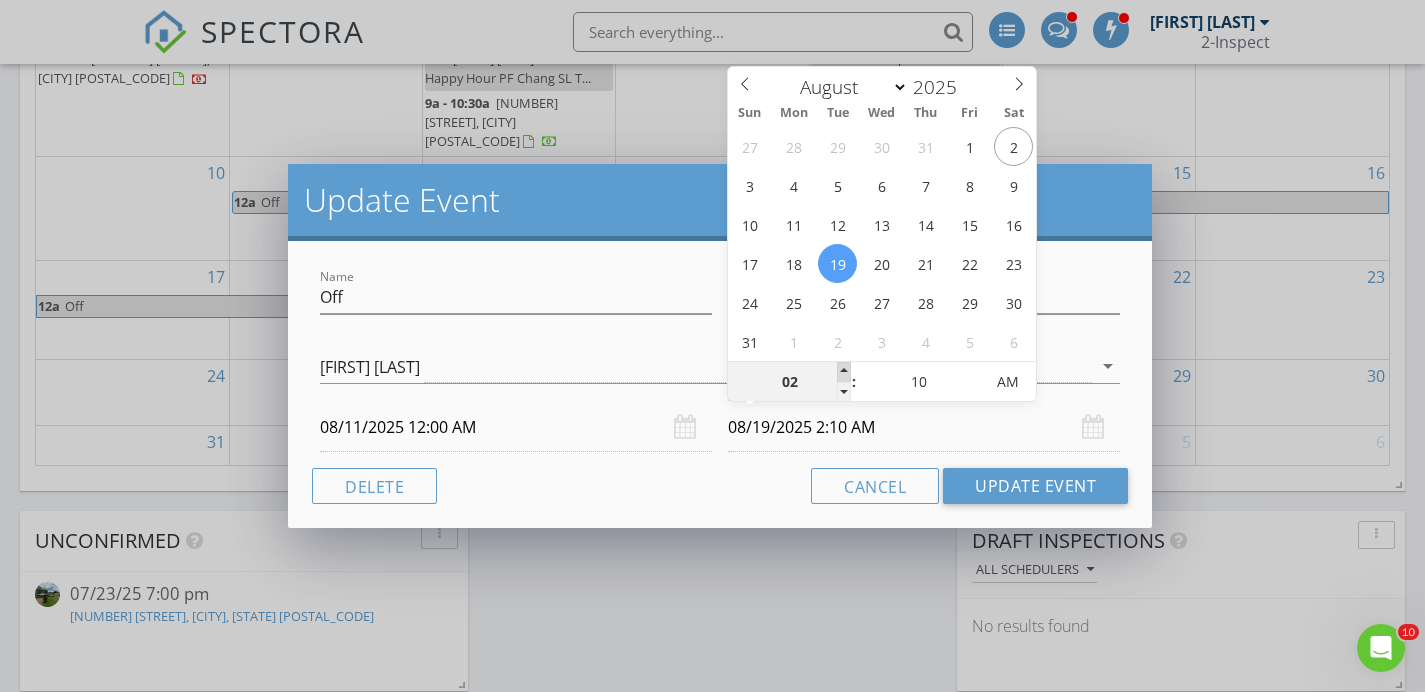 click at bounding box center [844, 372] 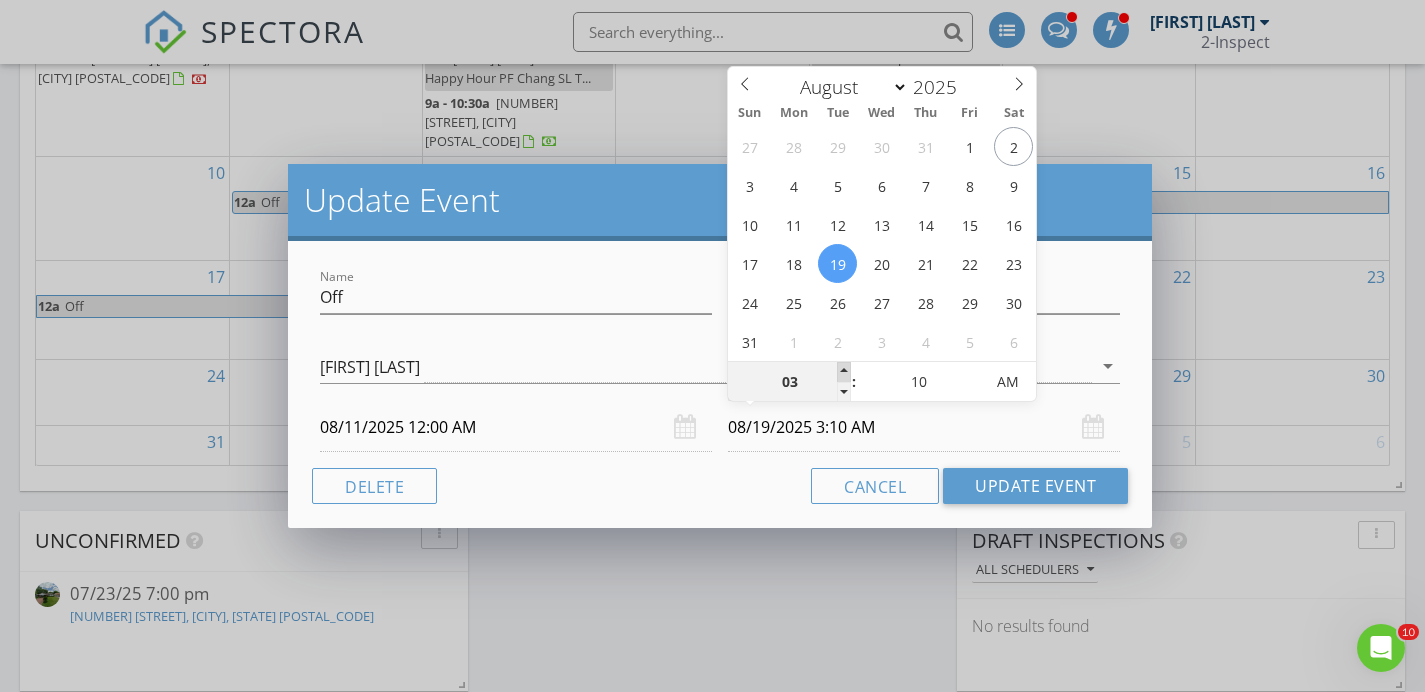 click at bounding box center [844, 372] 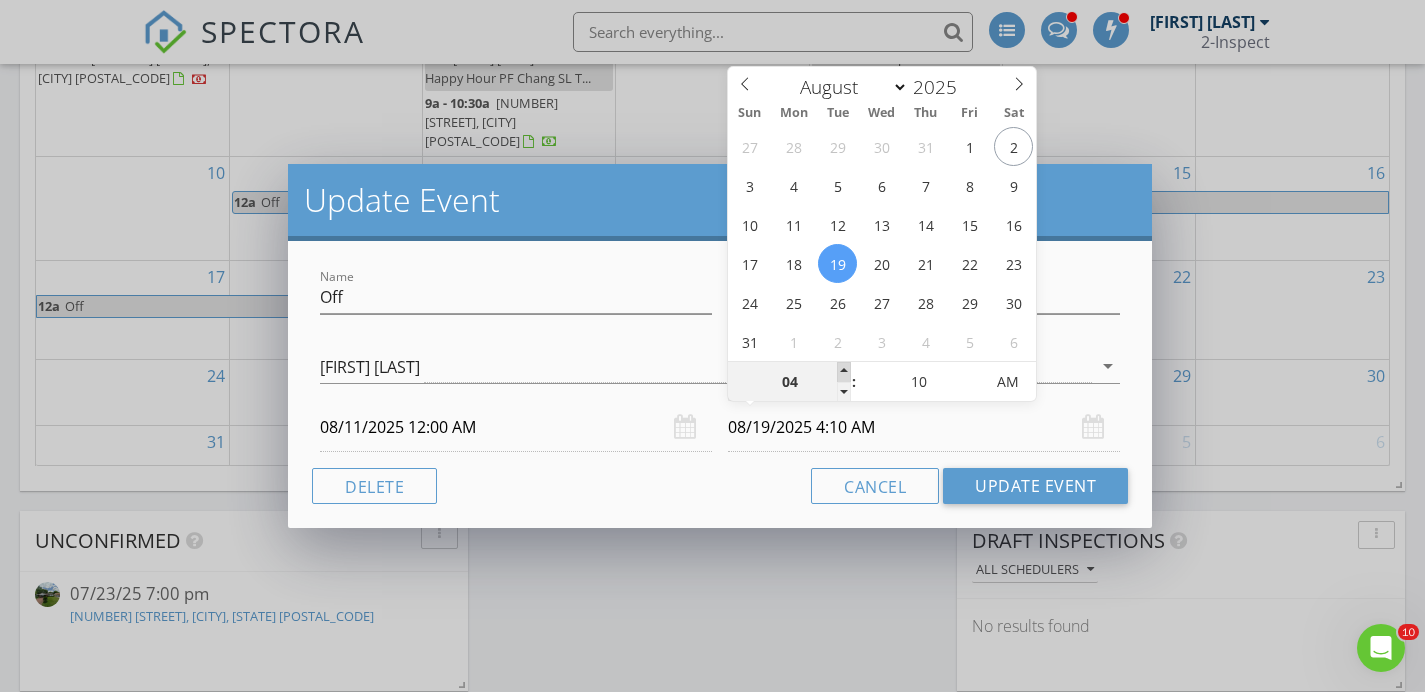 click at bounding box center (844, 372) 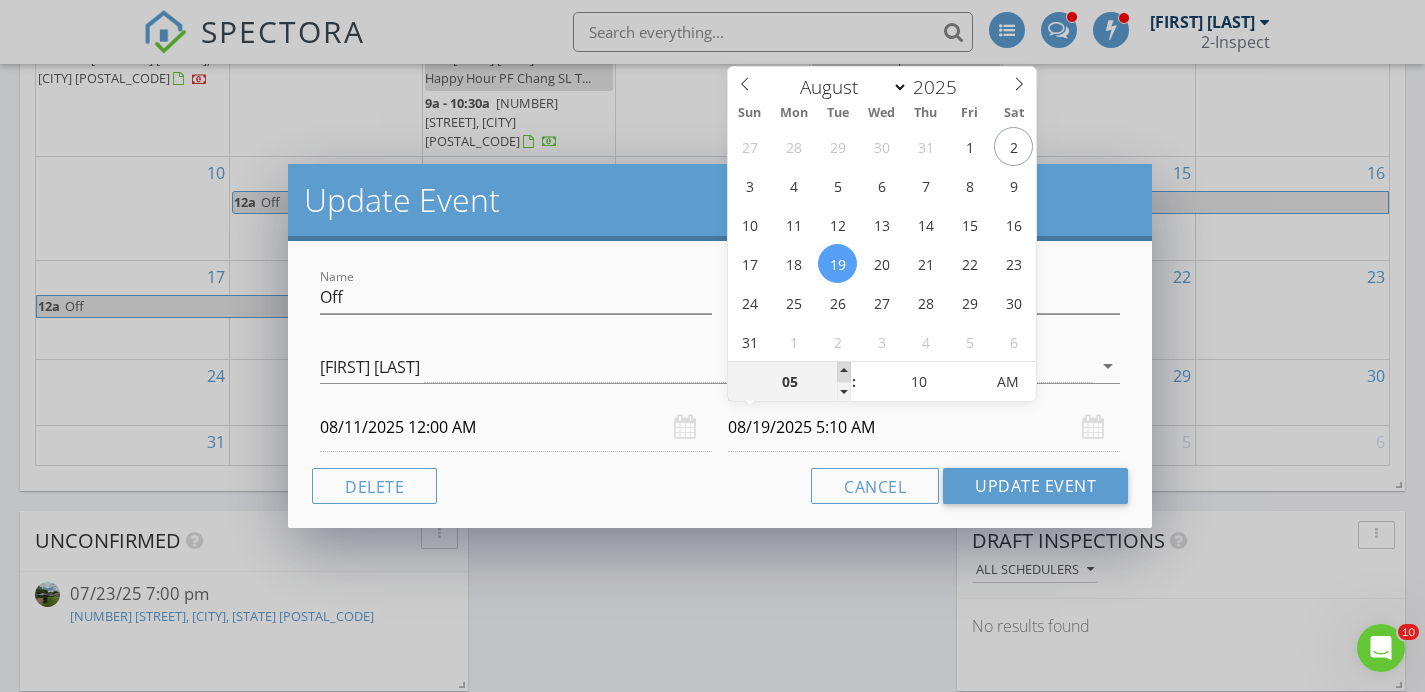 click at bounding box center (844, 372) 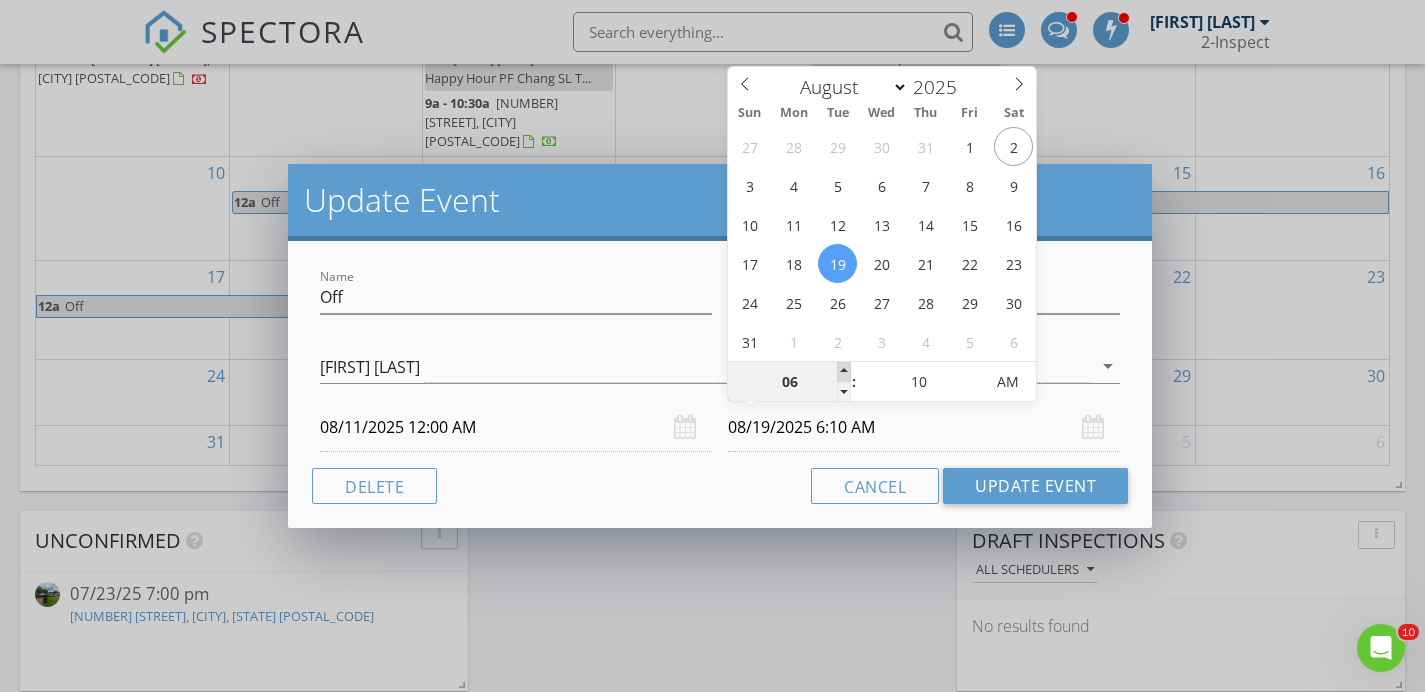 click at bounding box center (844, 372) 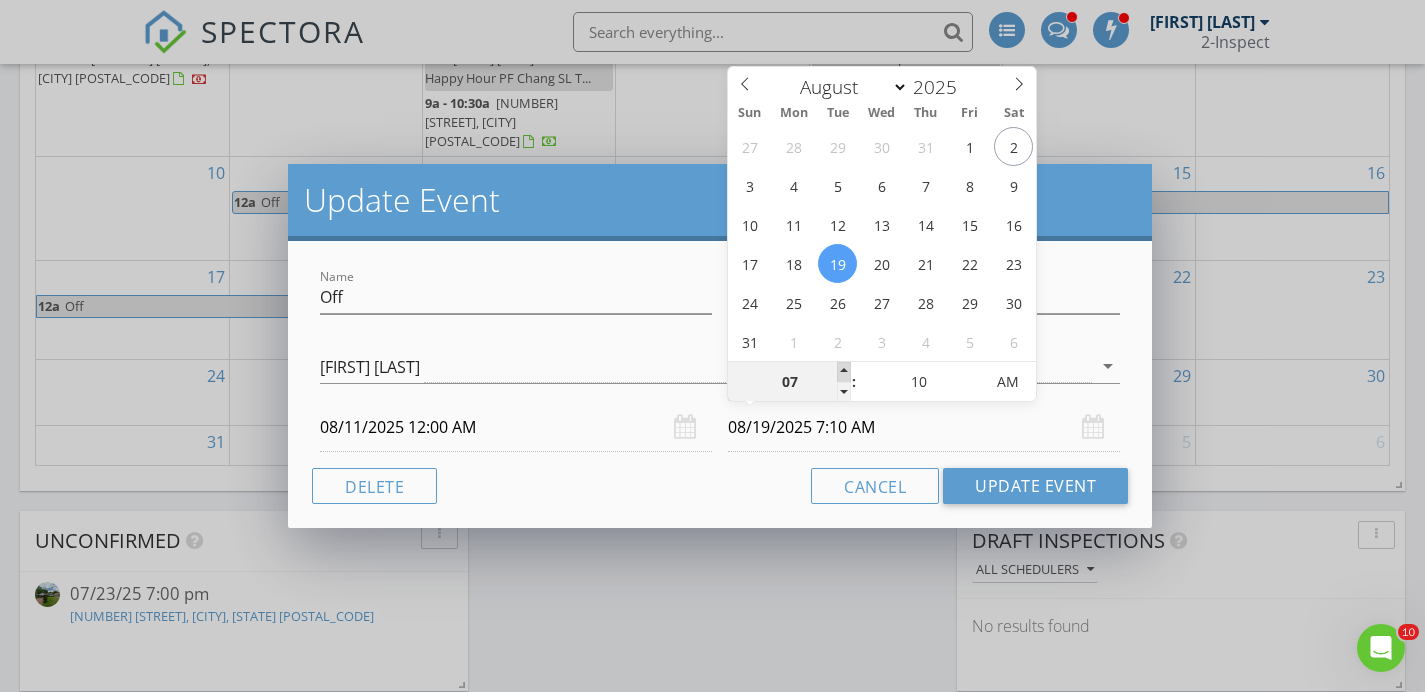 click at bounding box center [844, 372] 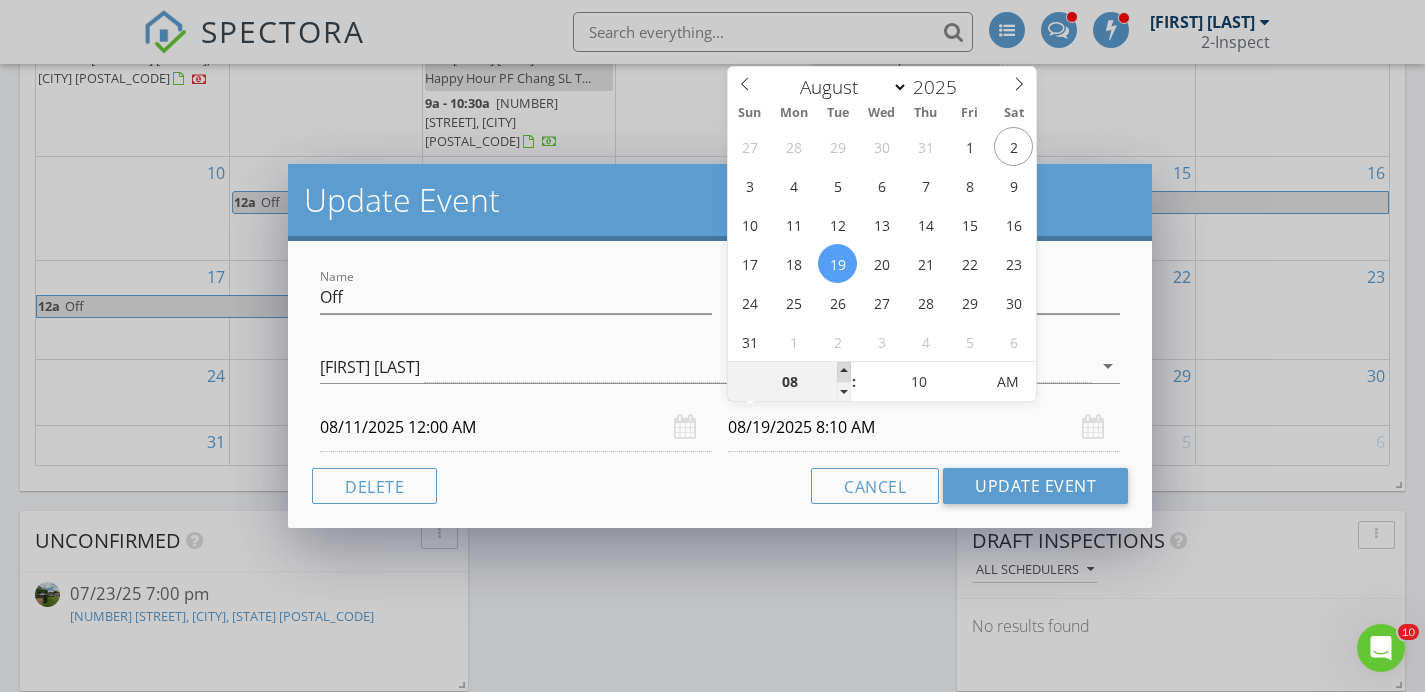 click at bounding box center [844, 372] 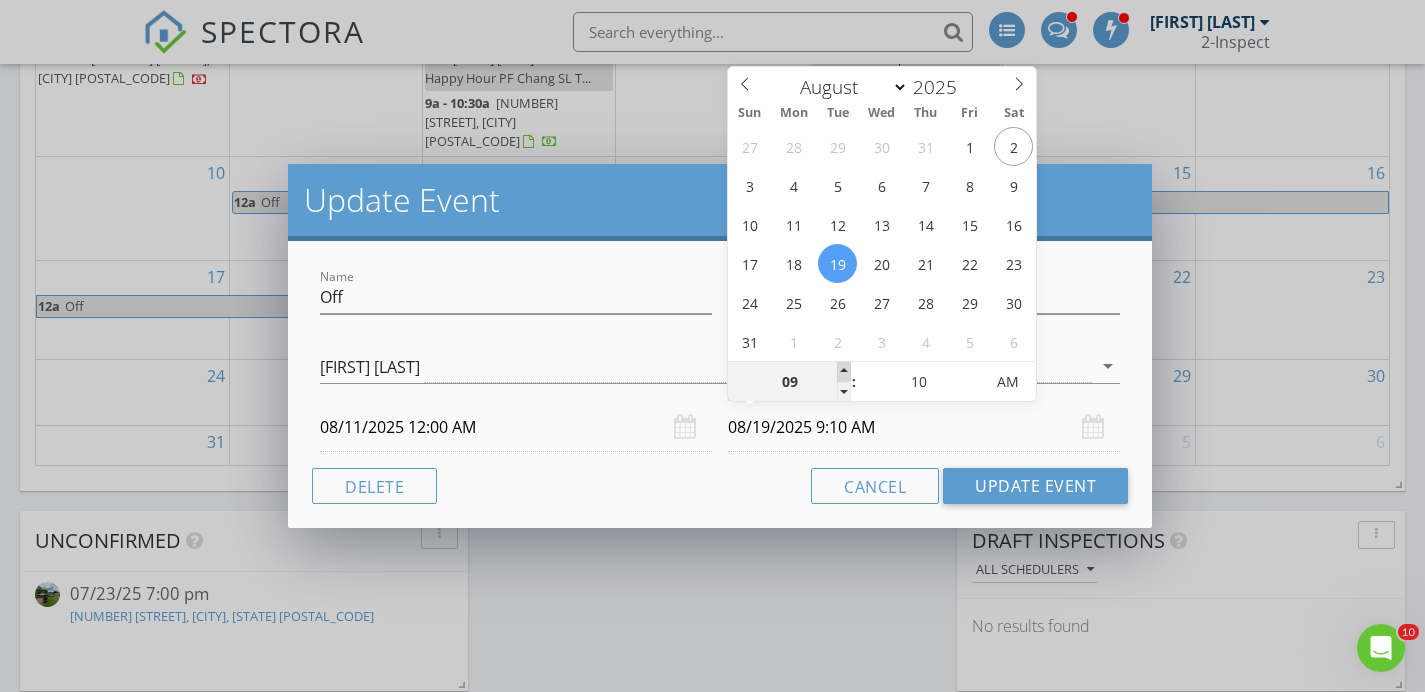 click at bounding box center (844, 372) 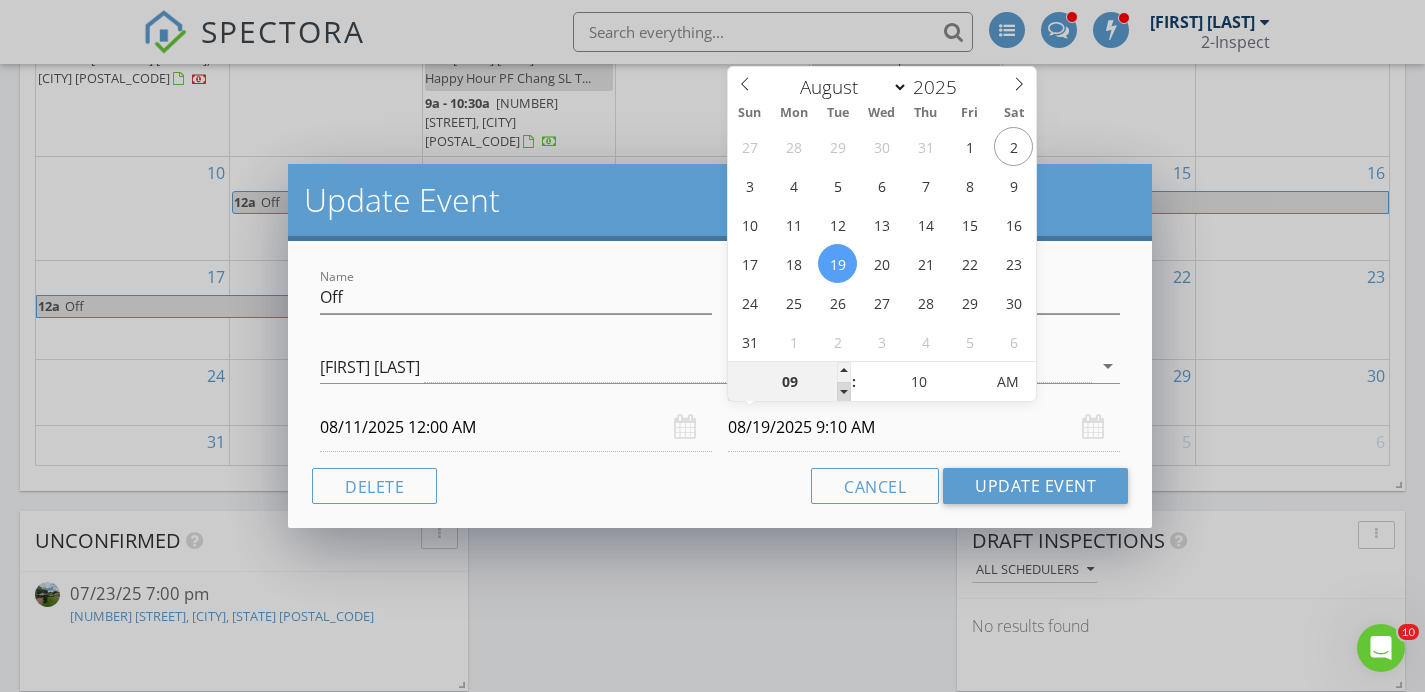 type on "08" 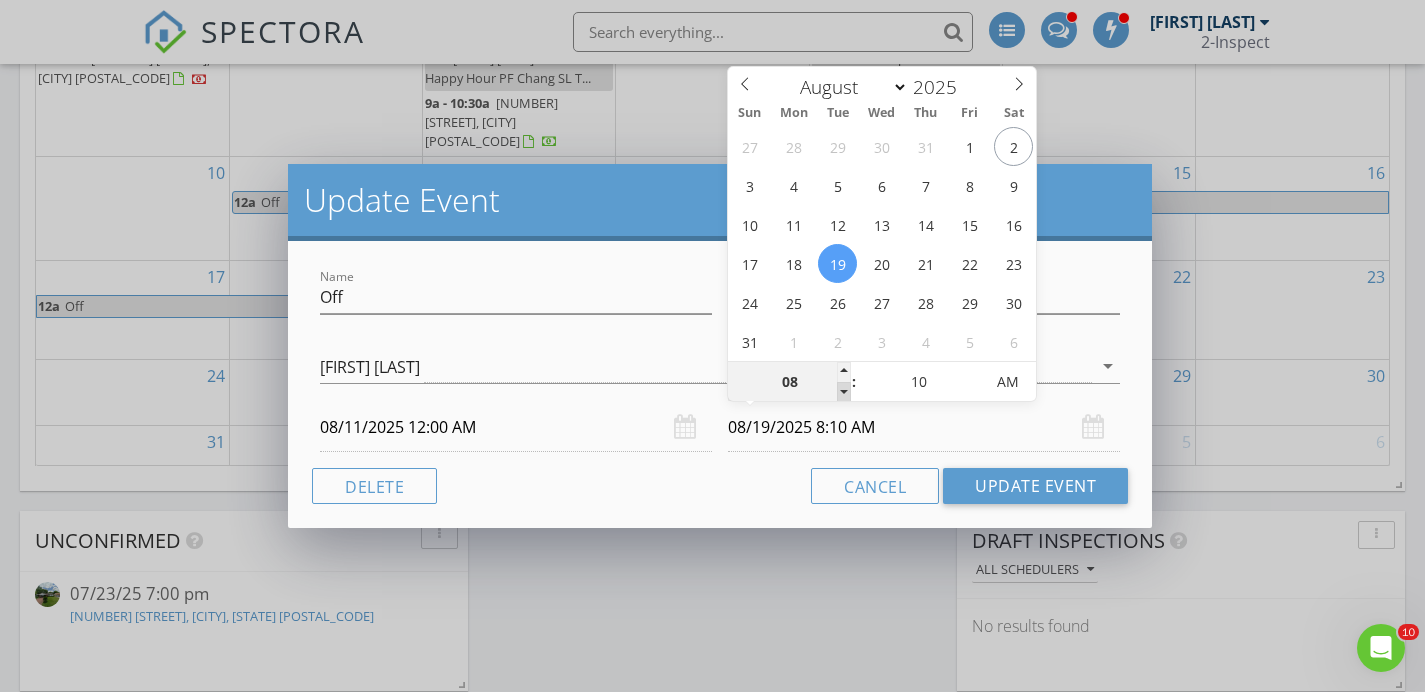 click at bounding box center (844, 392) 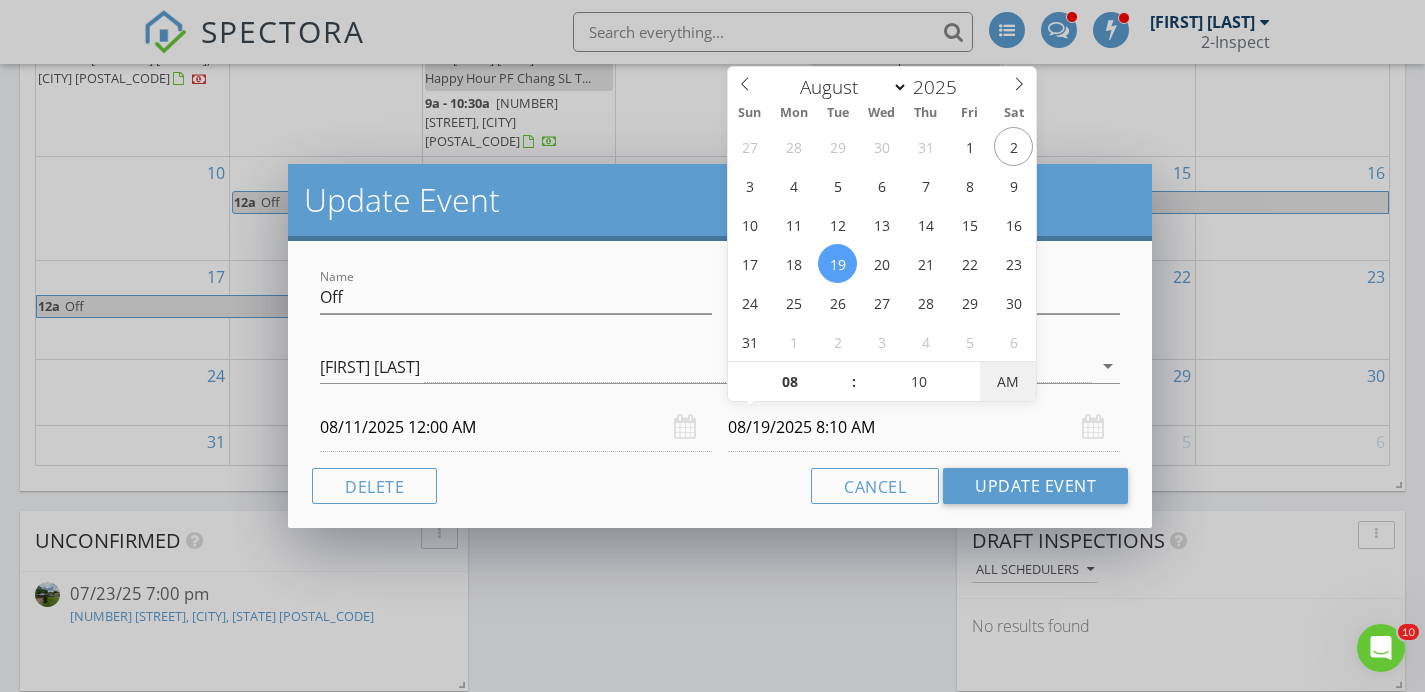 type on "08/19/2025 8:10 PM" 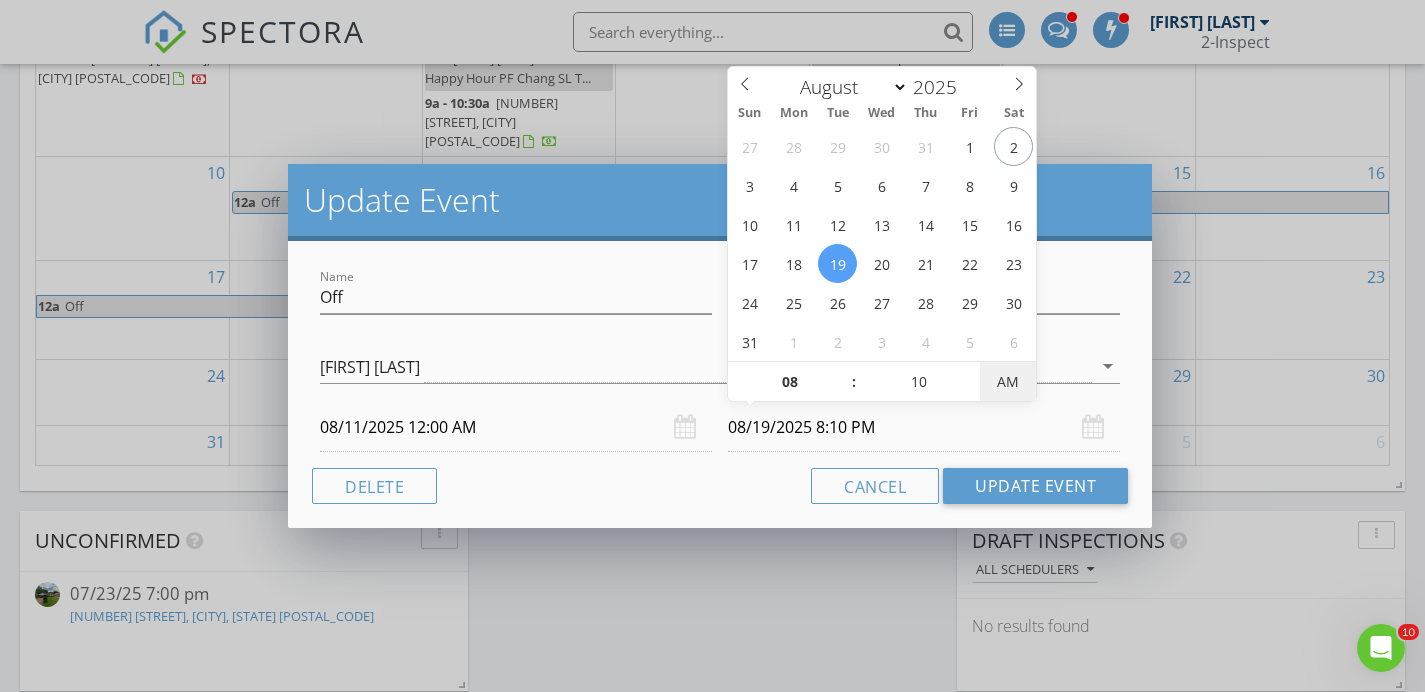 click on "AM" at bounding box center [1007, 382] 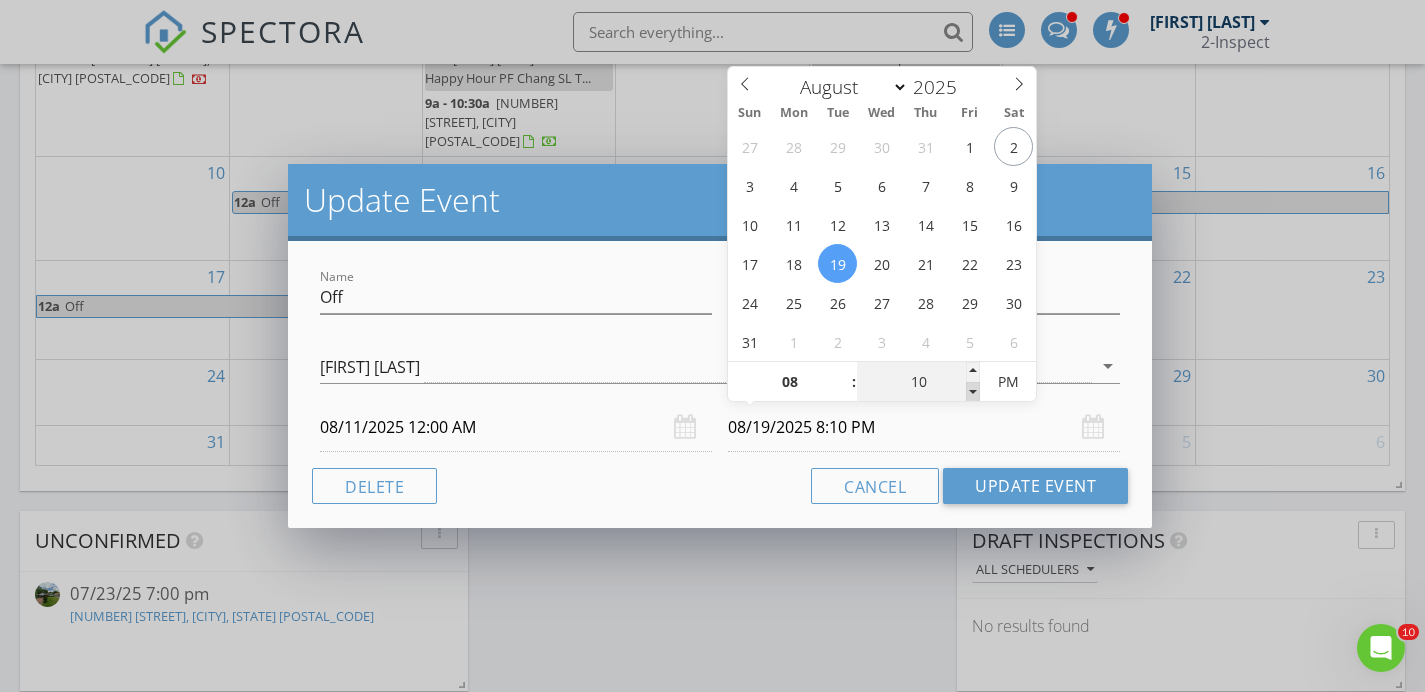 type on "05" 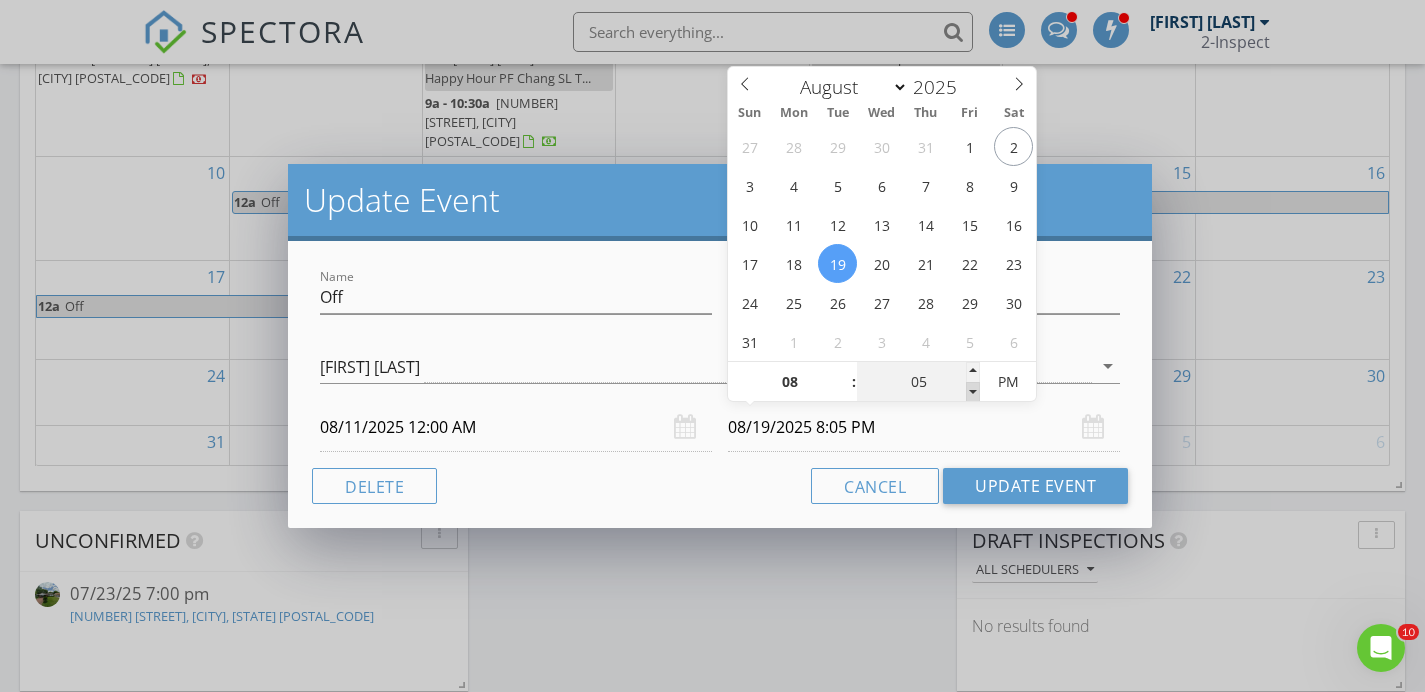 click at bounding box center [973, 392] 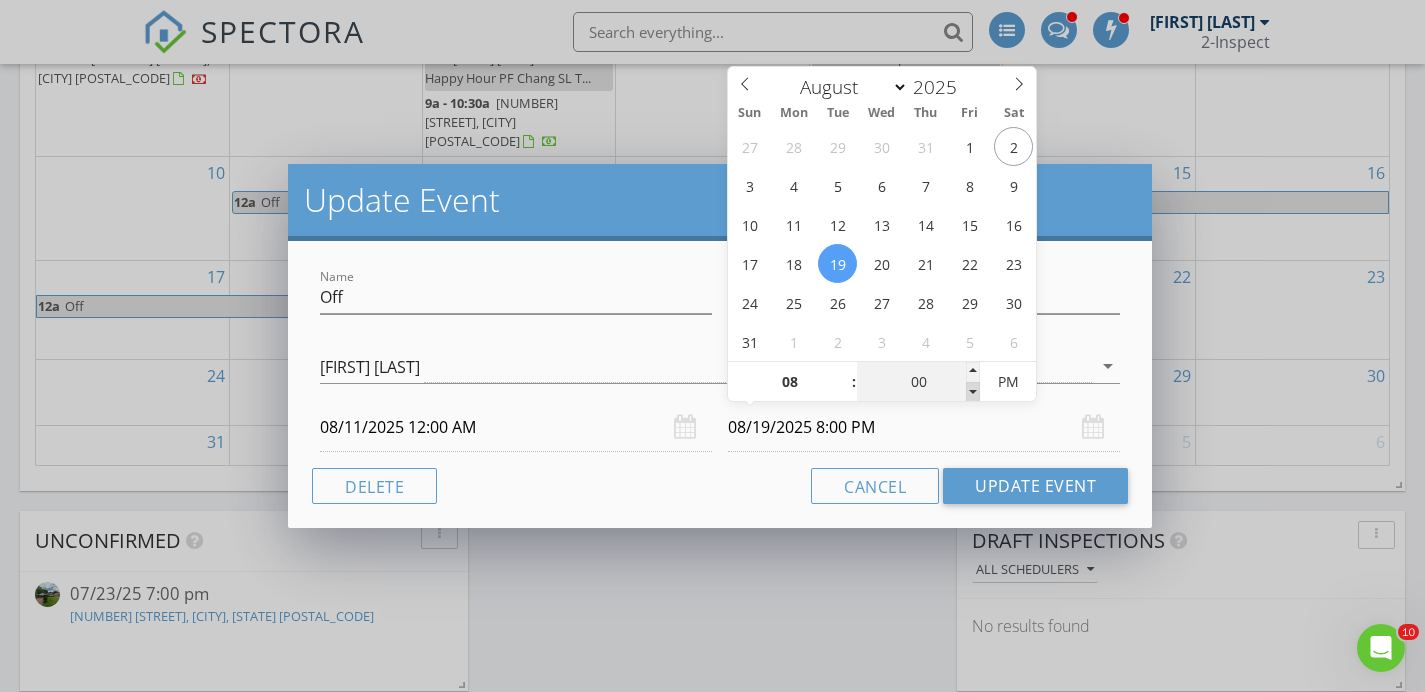 click at bounding box center [973, 392] 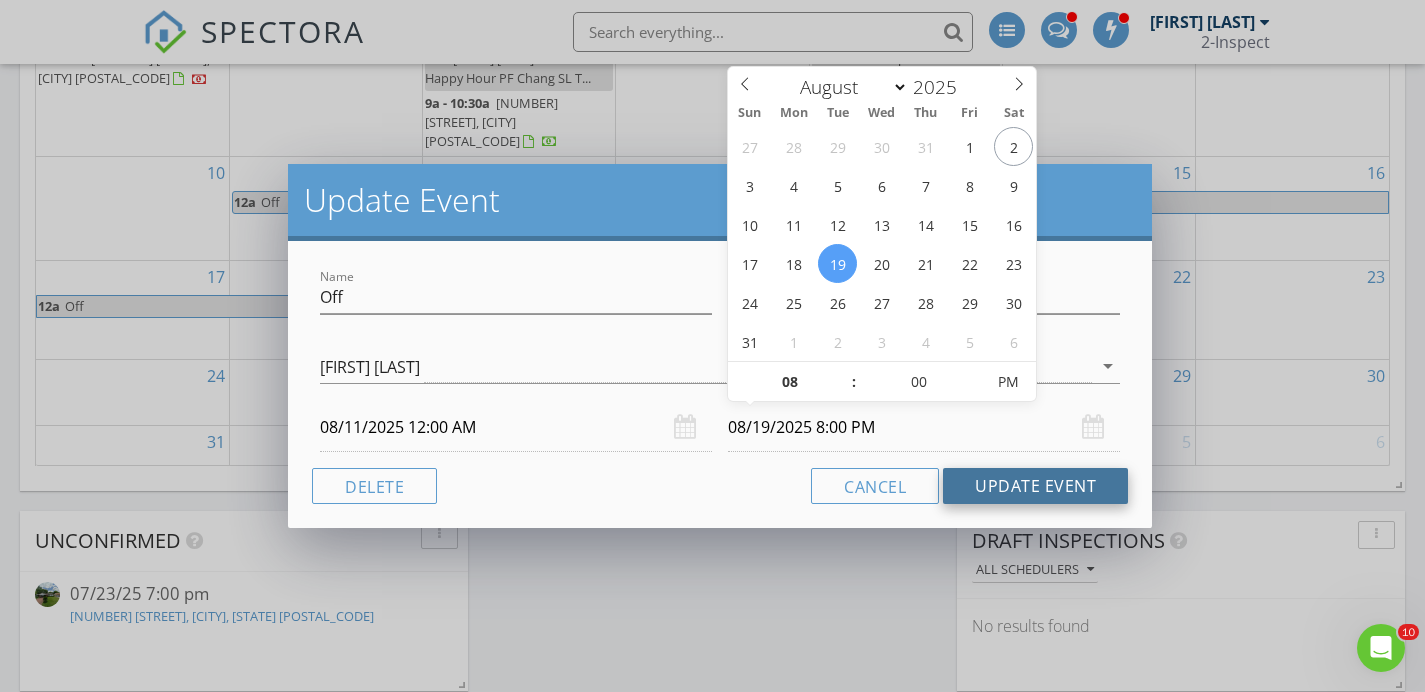 click on "Update Event" at bounding box center [1035, 486] 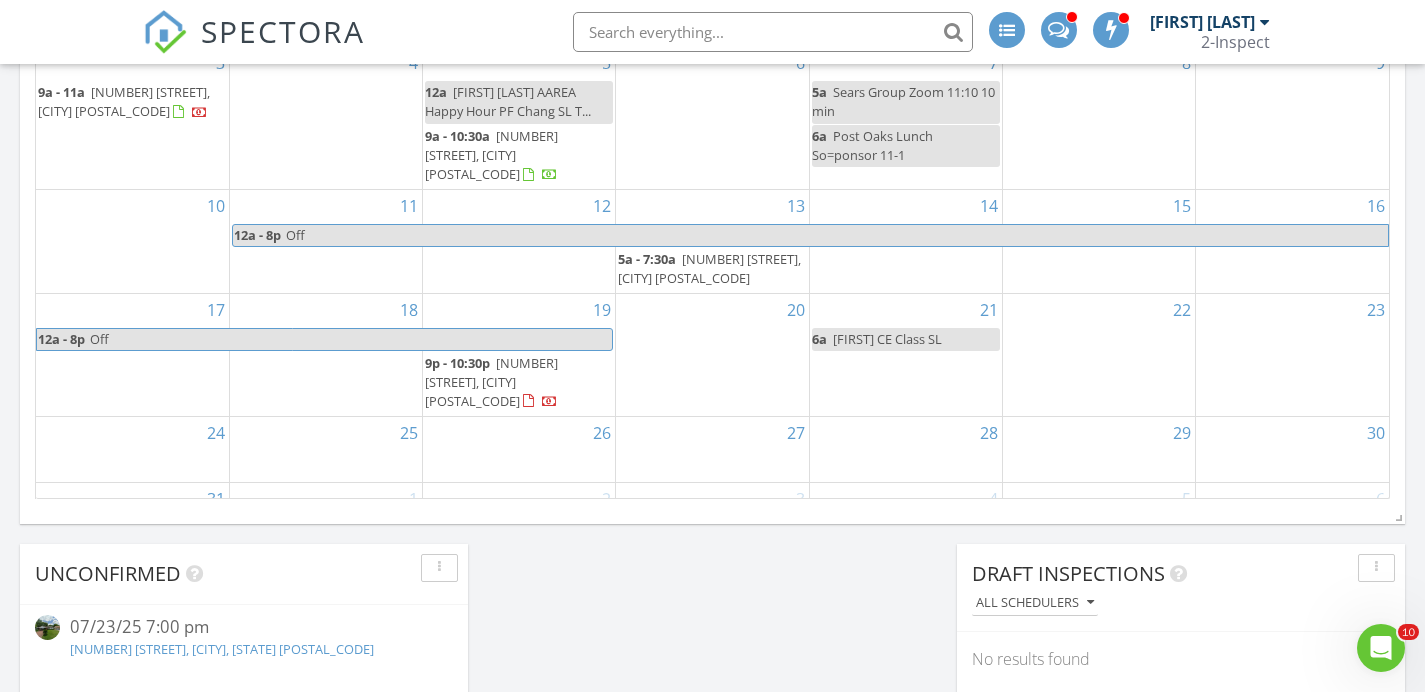 scroll, scrollTop: 1330, scrollLeft: 0, axis: vertical 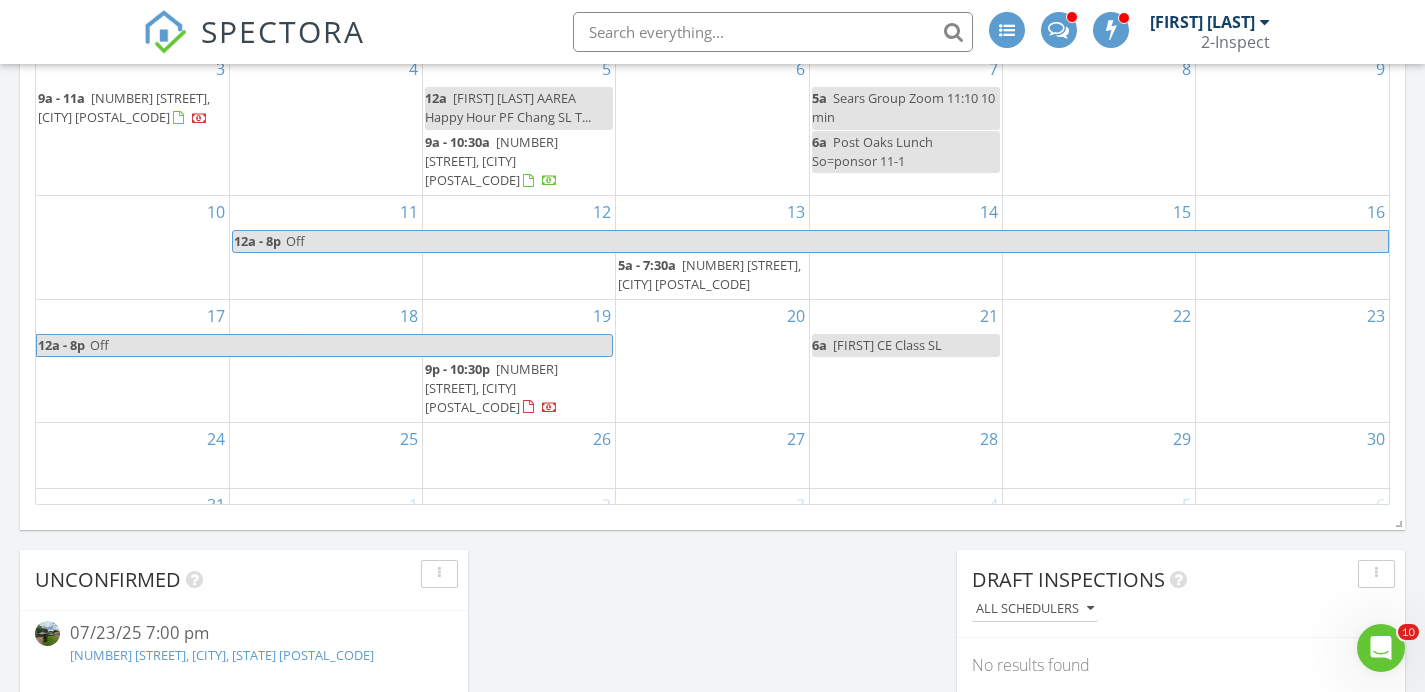 click on "21730 Cottonwood Mdws Trl, Waller 77484" at bounding box center [491, 388] 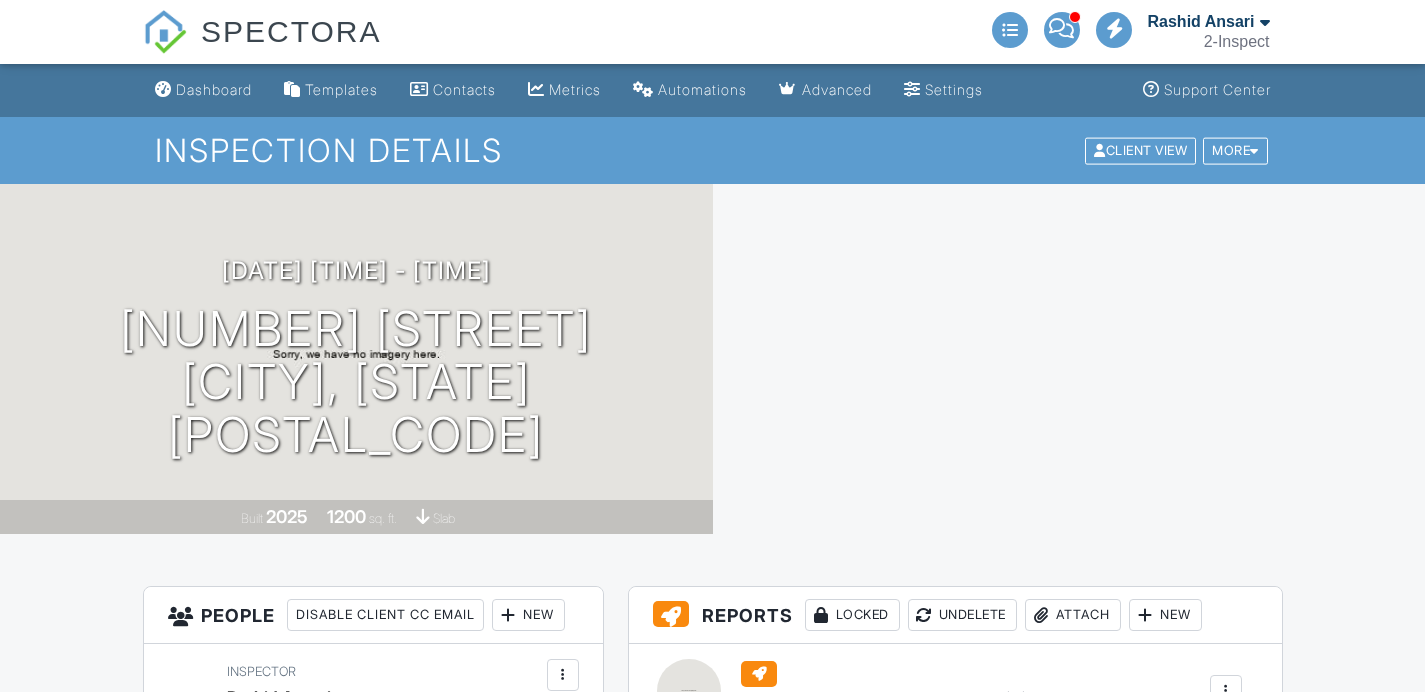 click on "[DATE] [TIME] - [TIME]" at bounding box center (356, 270) 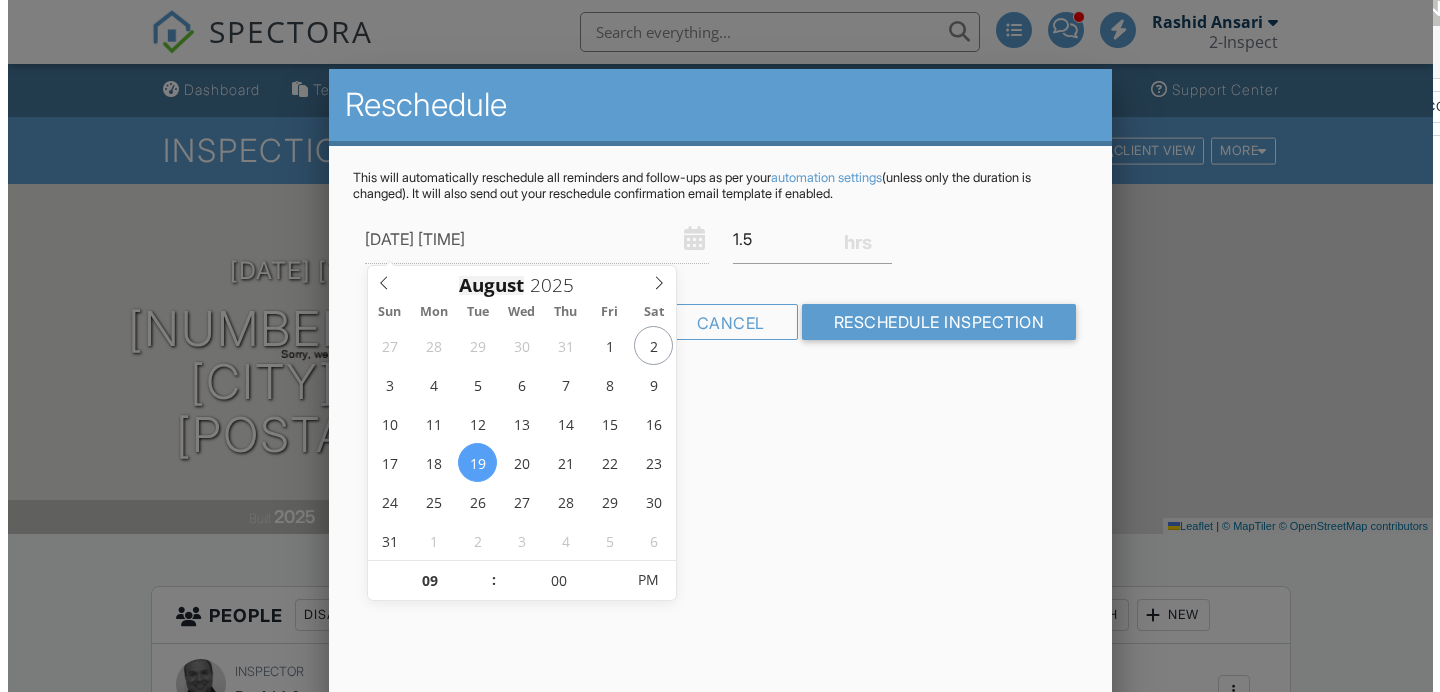 scroll, scrollTop: 0, scrollLeft: 0, axis: both 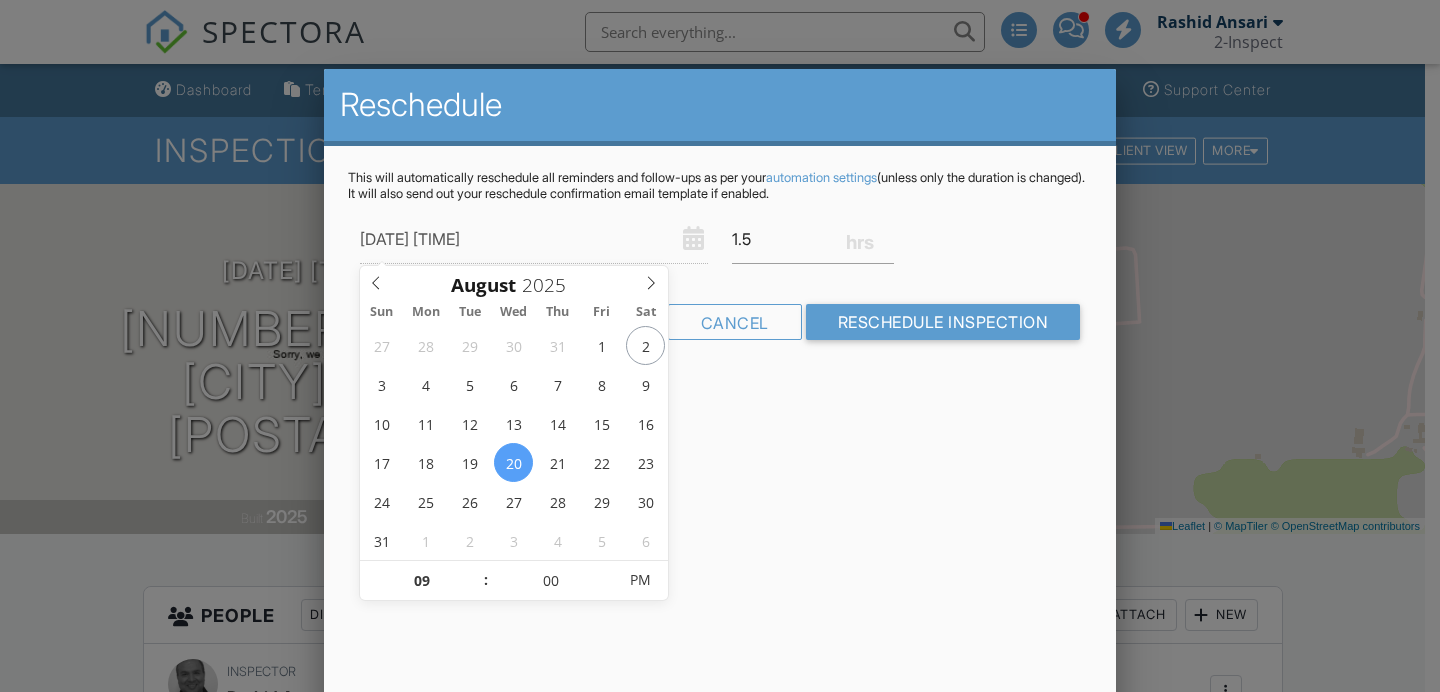 type on "[DATE] [TIME]" 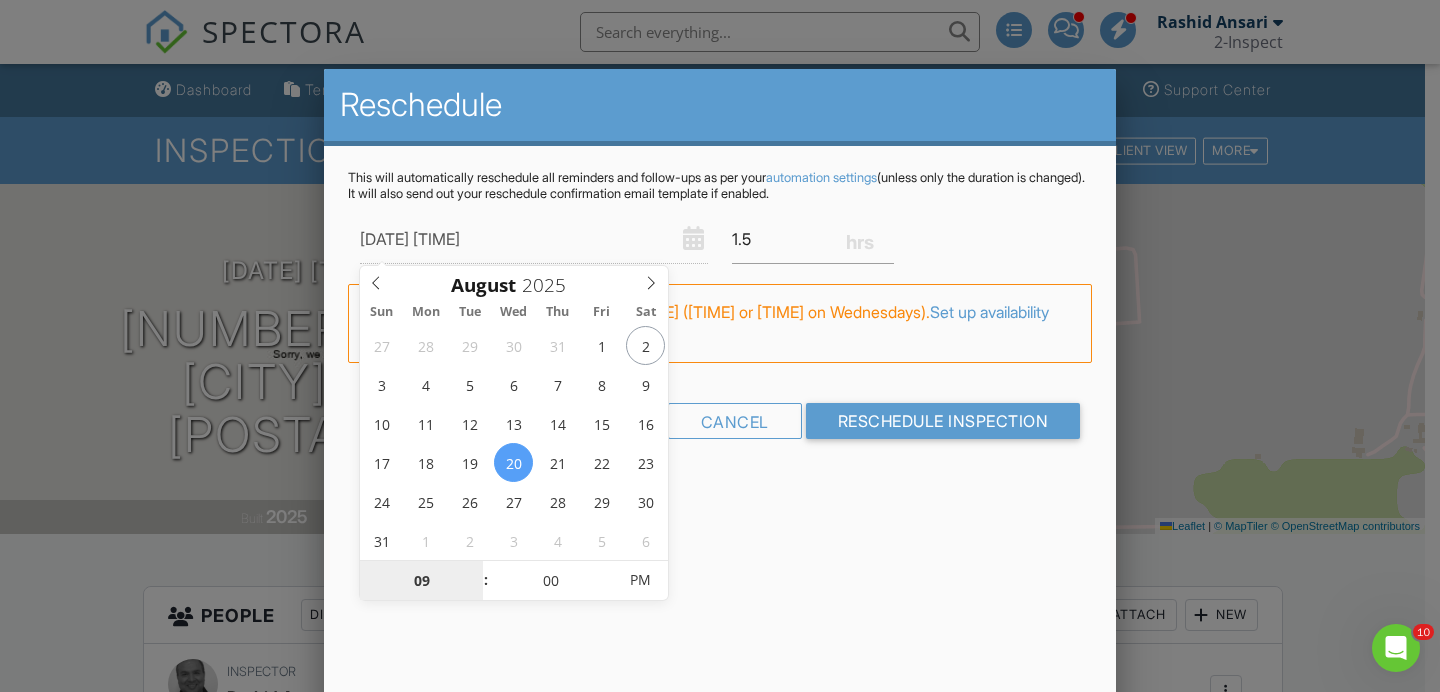 scroll, scrollTop: 0, scrollLeft: 0, axis: both 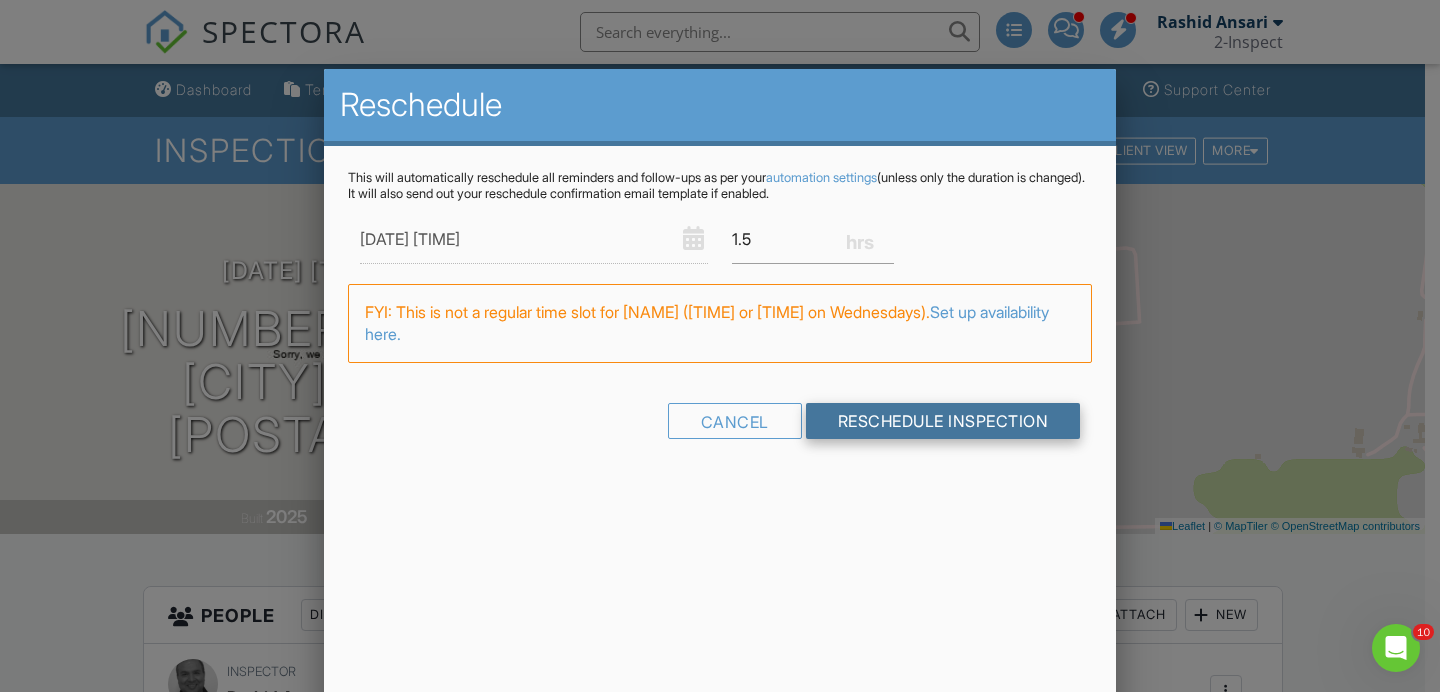 click on "Reschedule Inspection" at bounding box center (943, 421) 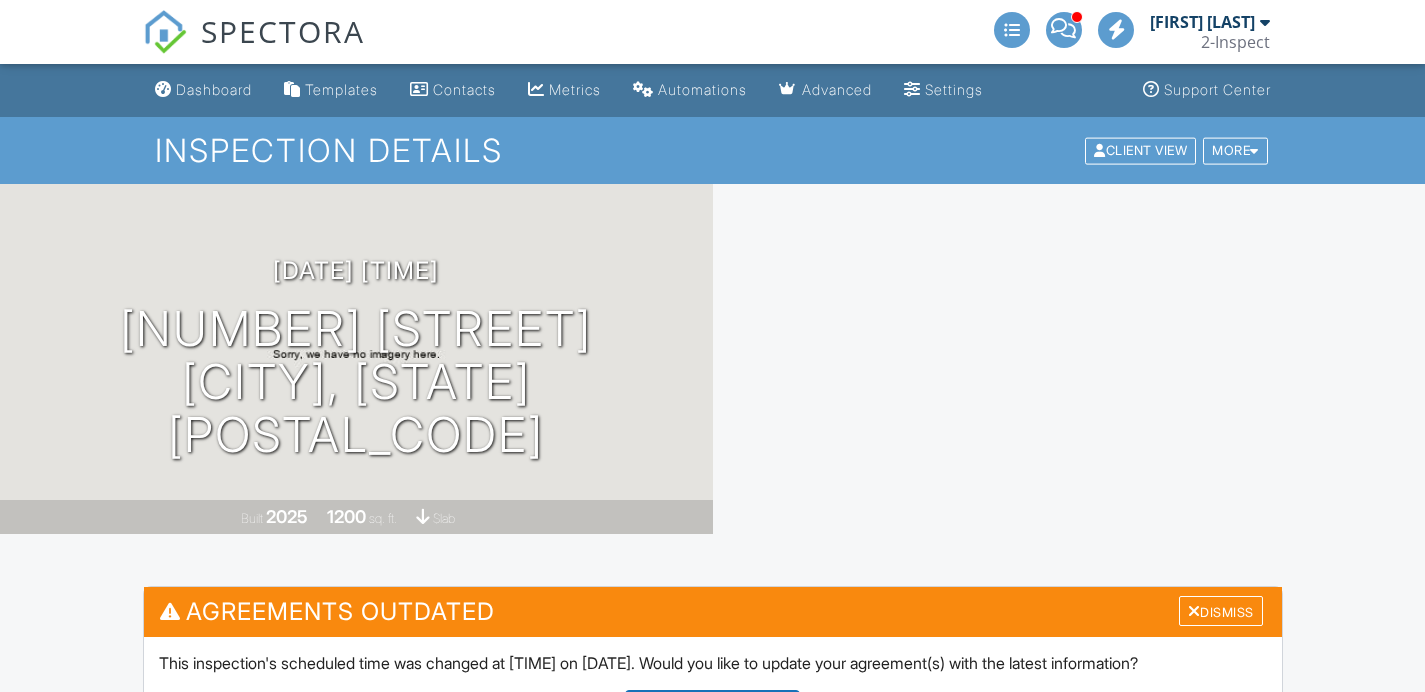 scroll, scrollTop: 38, scrollLeft: 0, axis: vertical 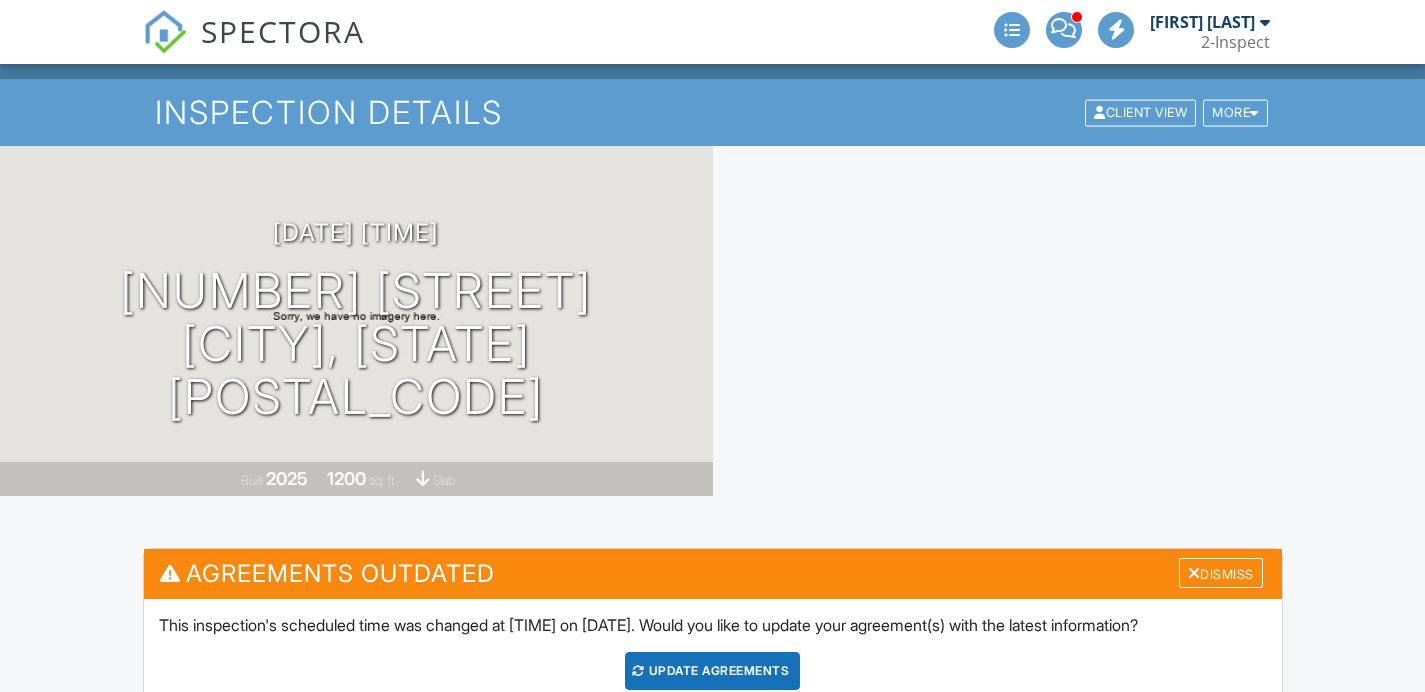 click on "Agreements Outdated
Dismiss" at bounding box center [713, 573] 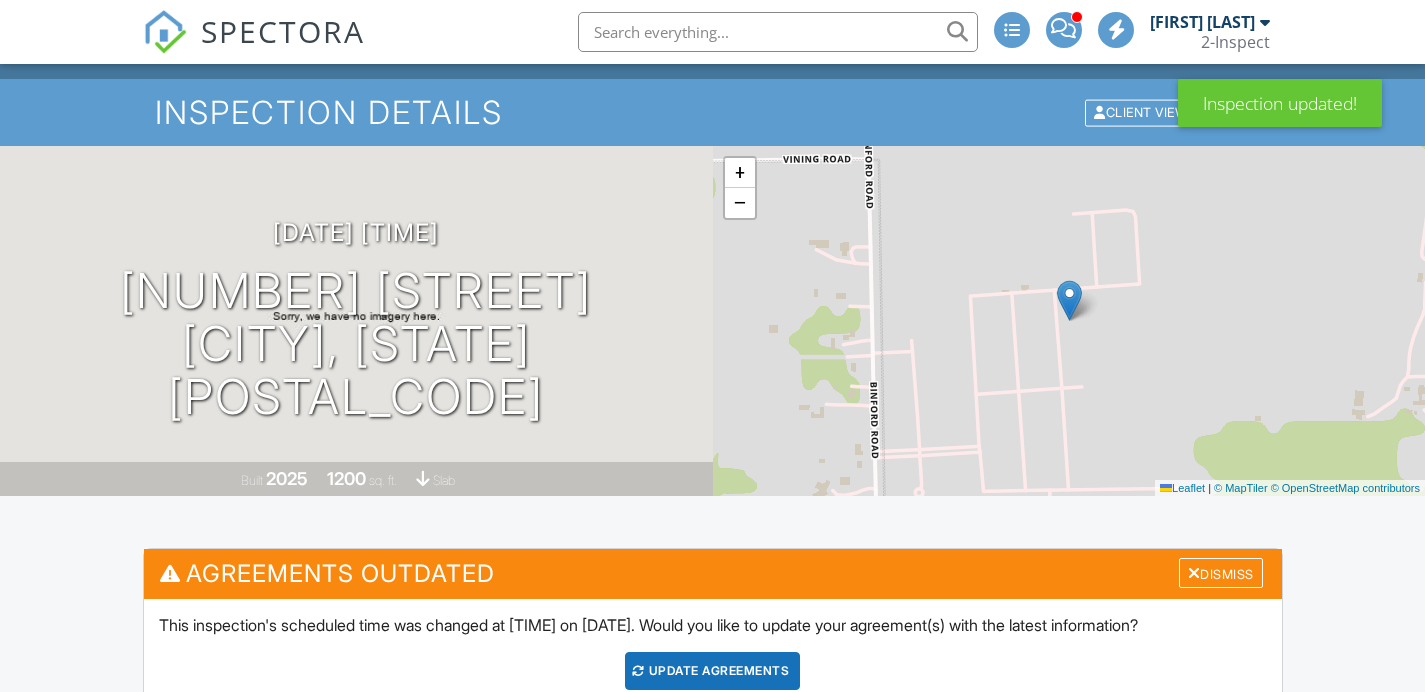 scroll, scrollTop: 196, scrollLeft: 0, axis: vertical 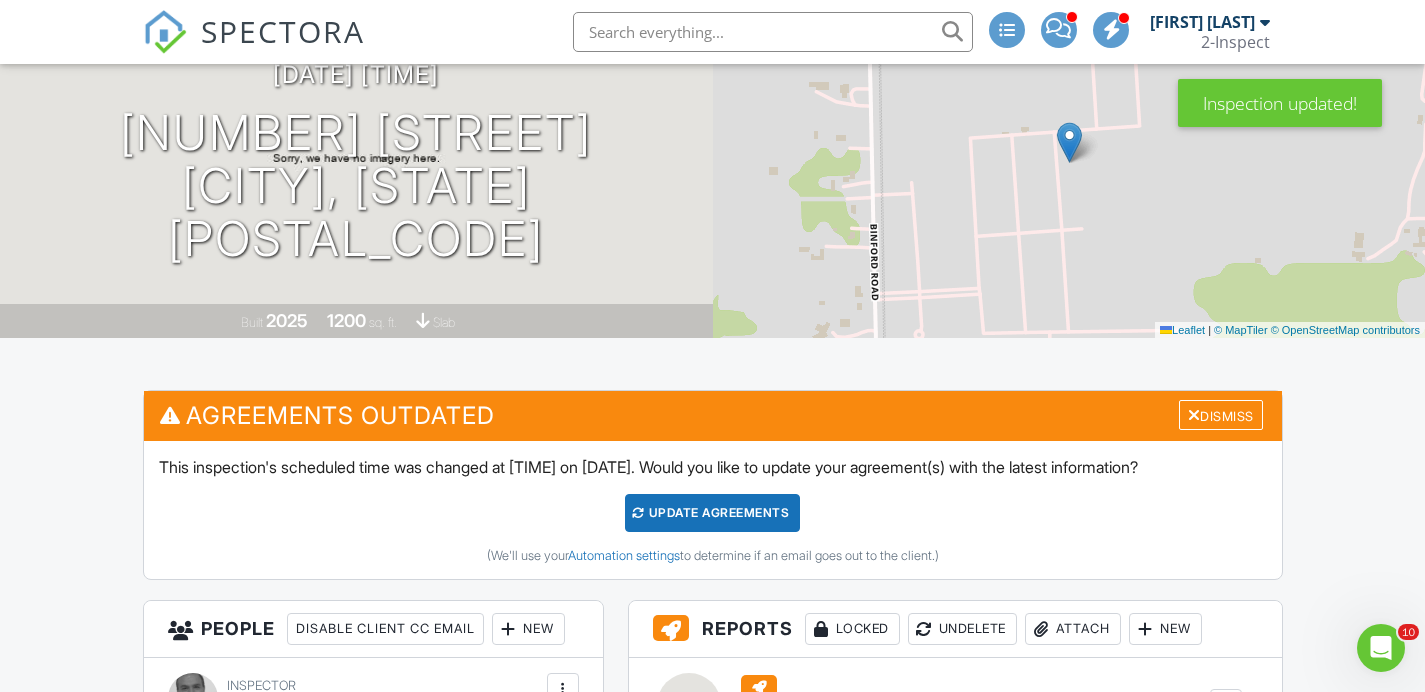 click on "Update Agreements" at bounding box center [712, 513] 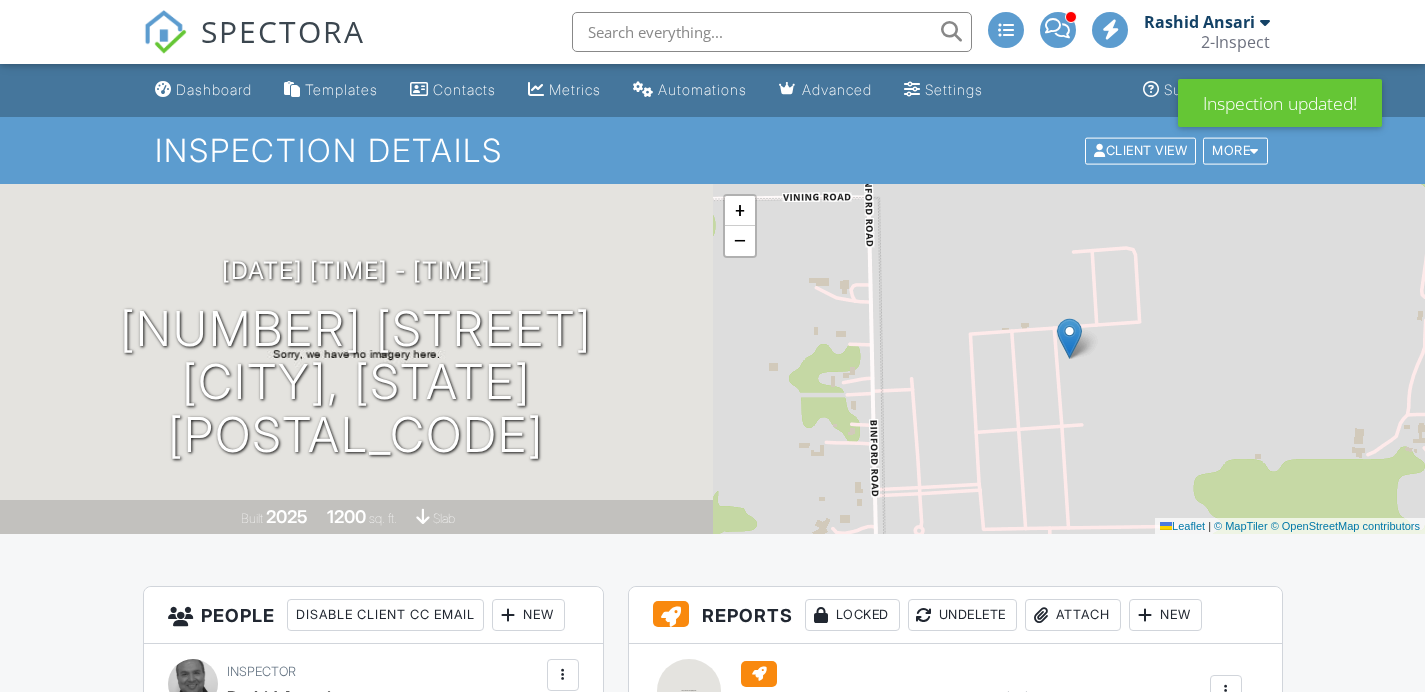 scroll, scrollTop: 0, scrollLeft: 0, axis: both 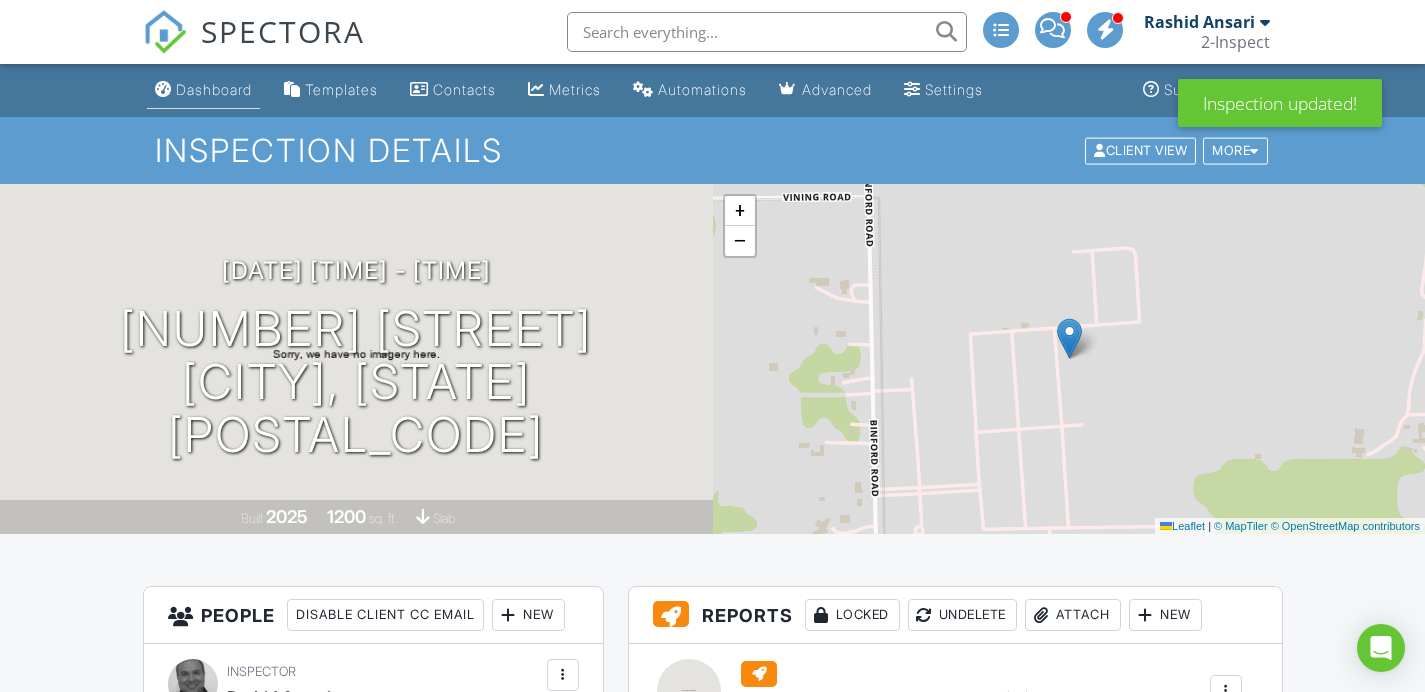 click on "Dashboard" at bounding box center (214, 89) 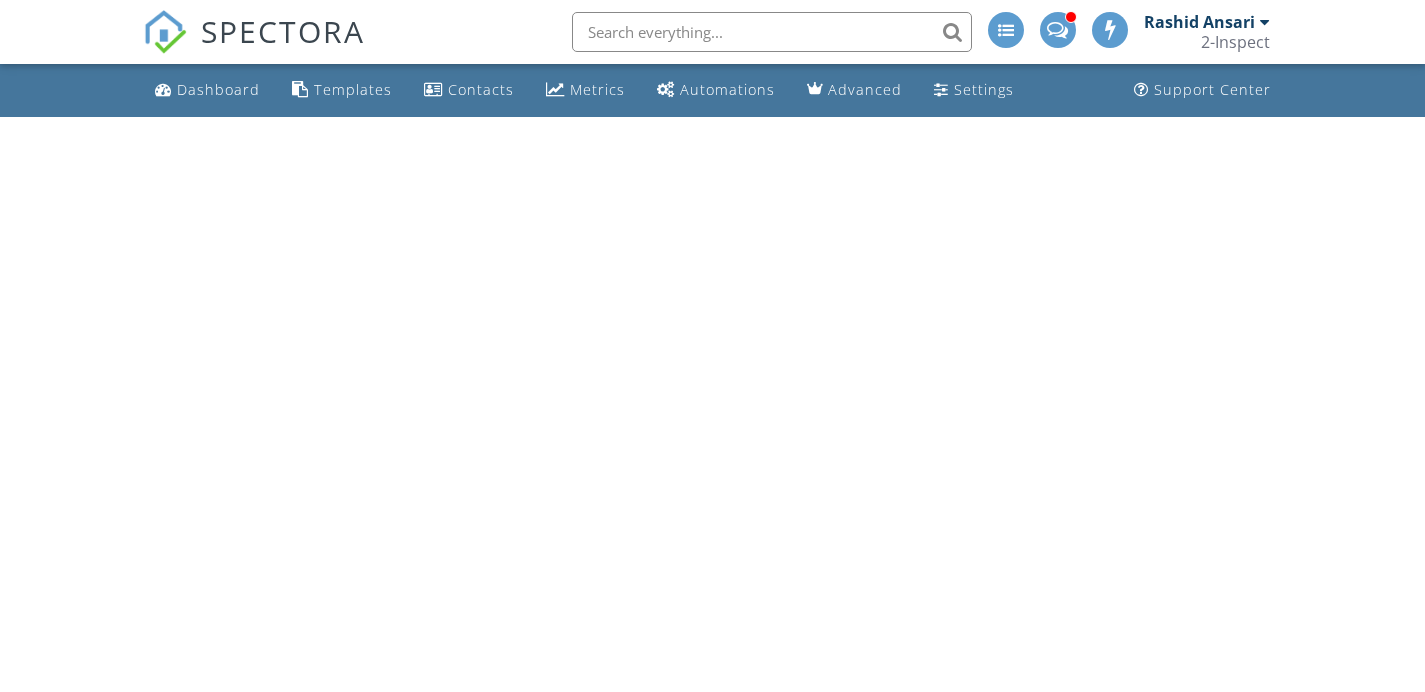 scroll, scrollTop: 0, scrollLeft: 0, axis: both 